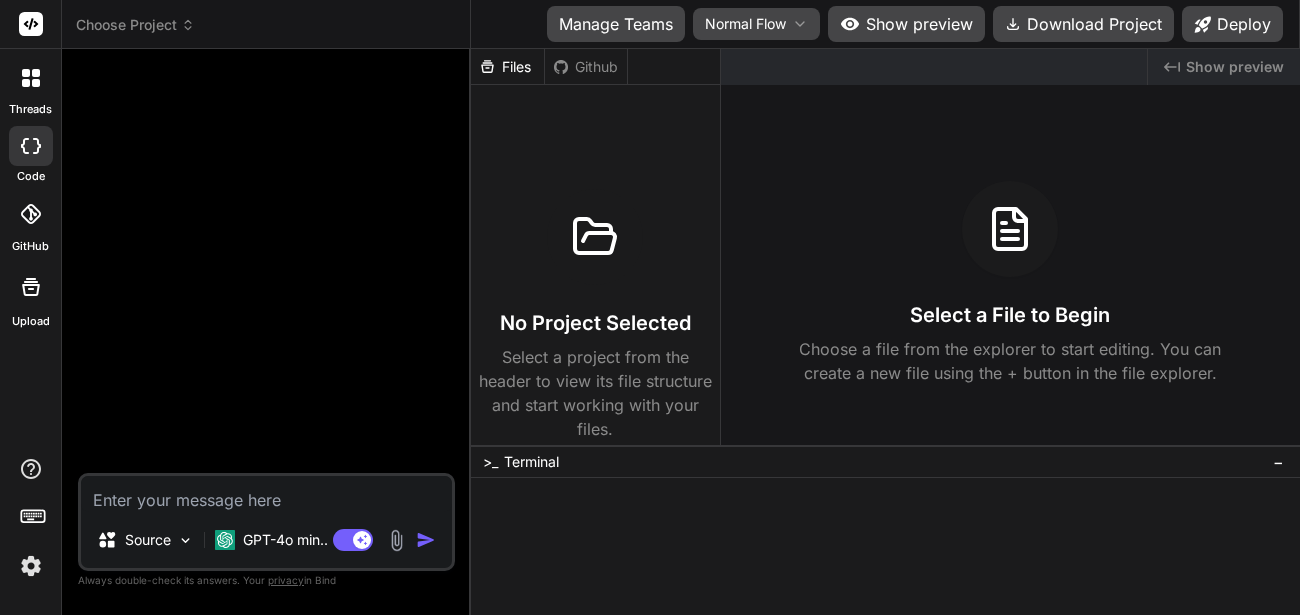 scroll, scrollTop: 0, scrollLeft: 0, axis: both 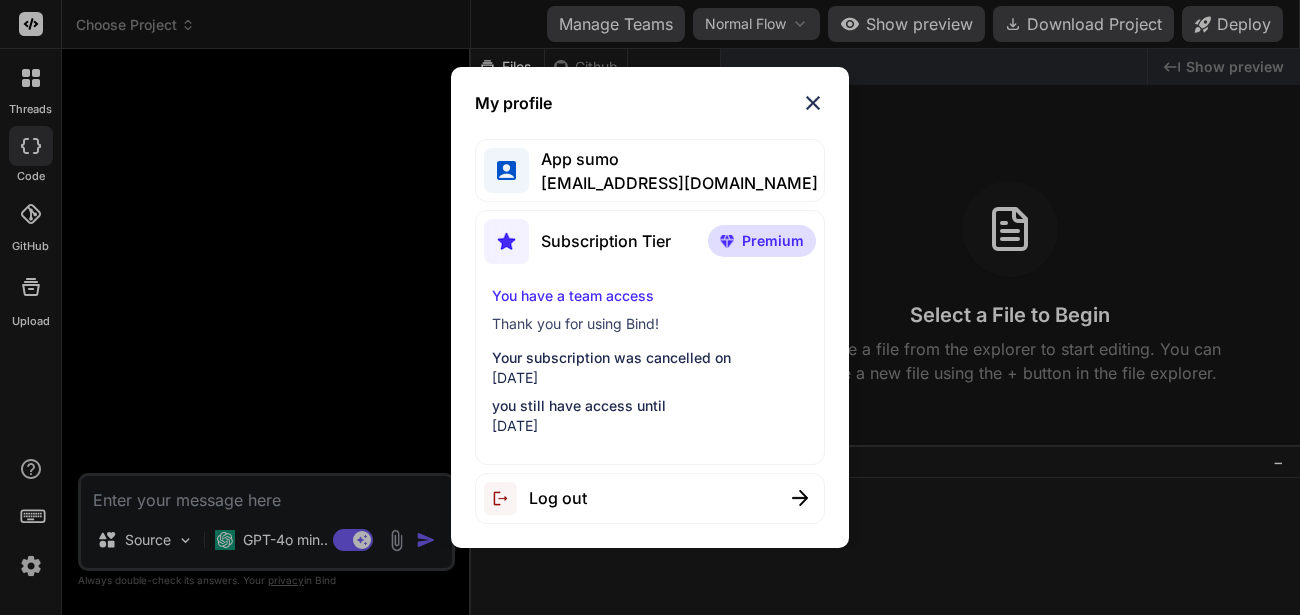 click at bounding box center (813, 103) 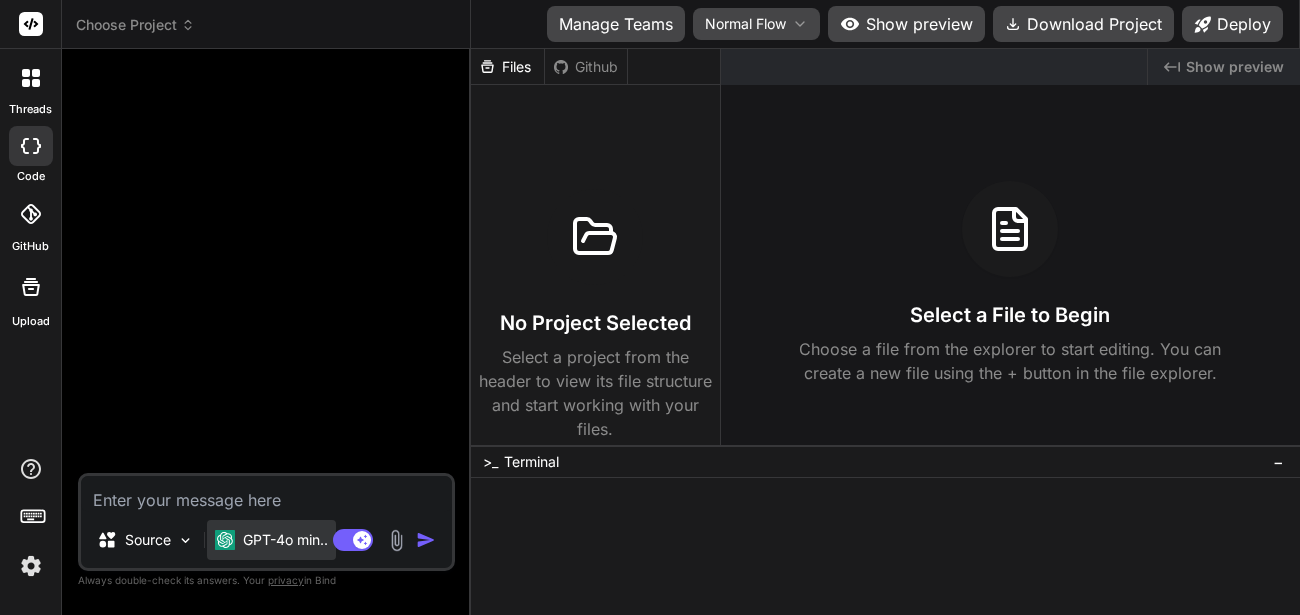 click on "GPT-4o min.." at bounding box center (285, 540) 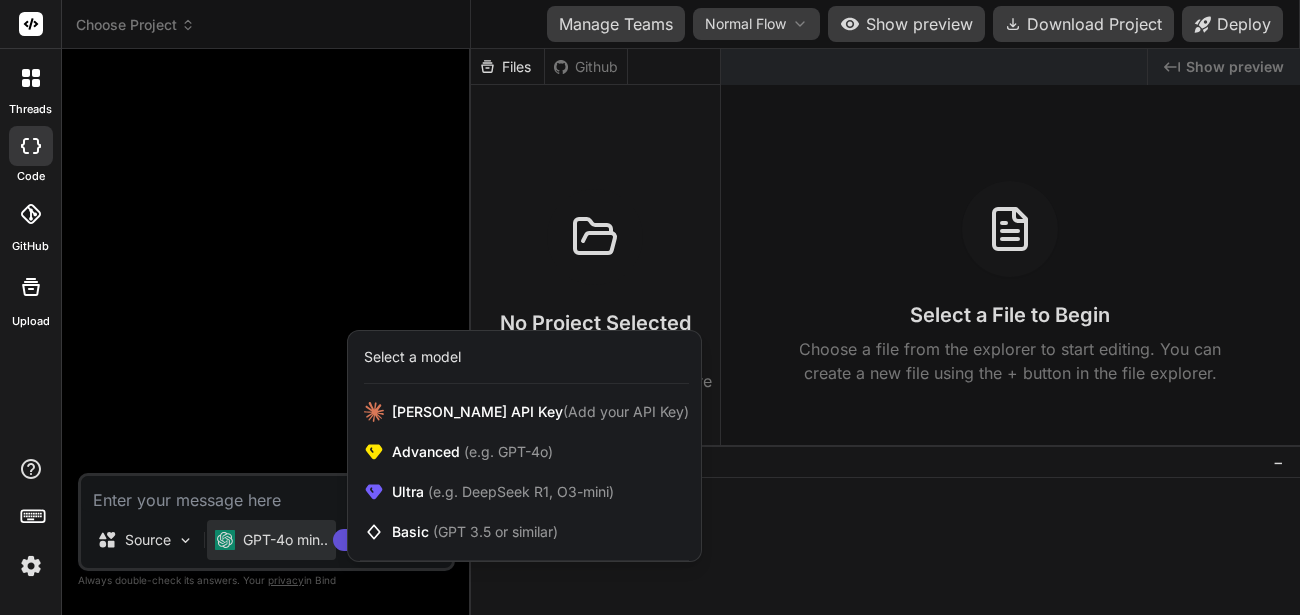 click at bounding box center [650, 307] 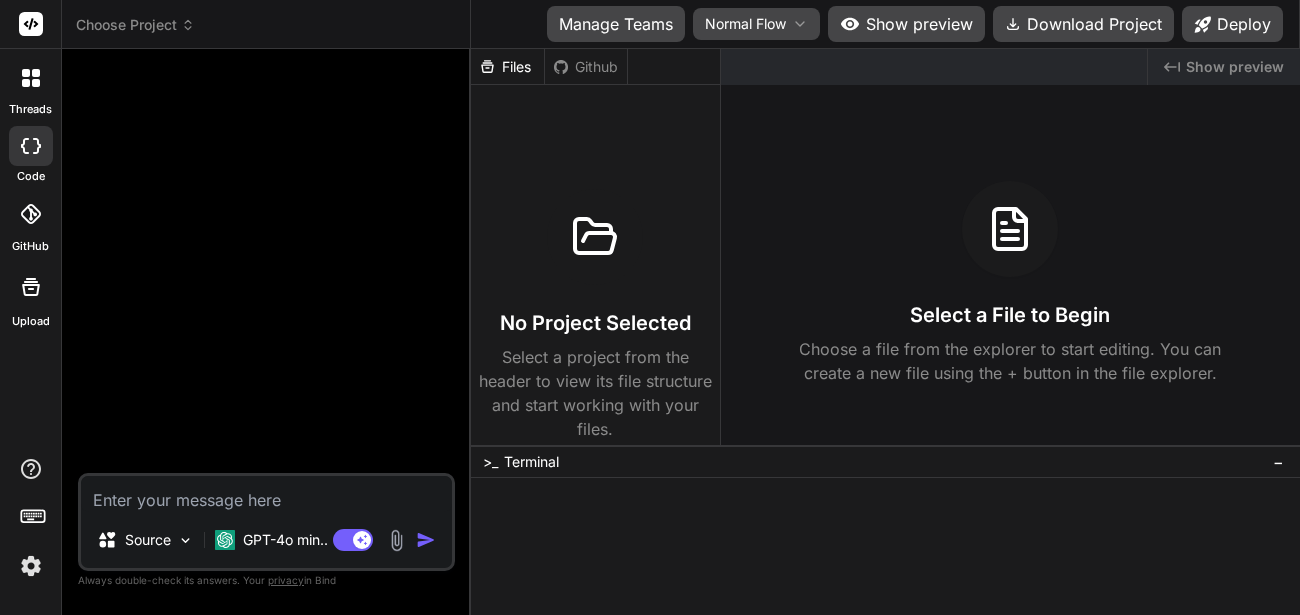 click at bounding box center [266, 494] 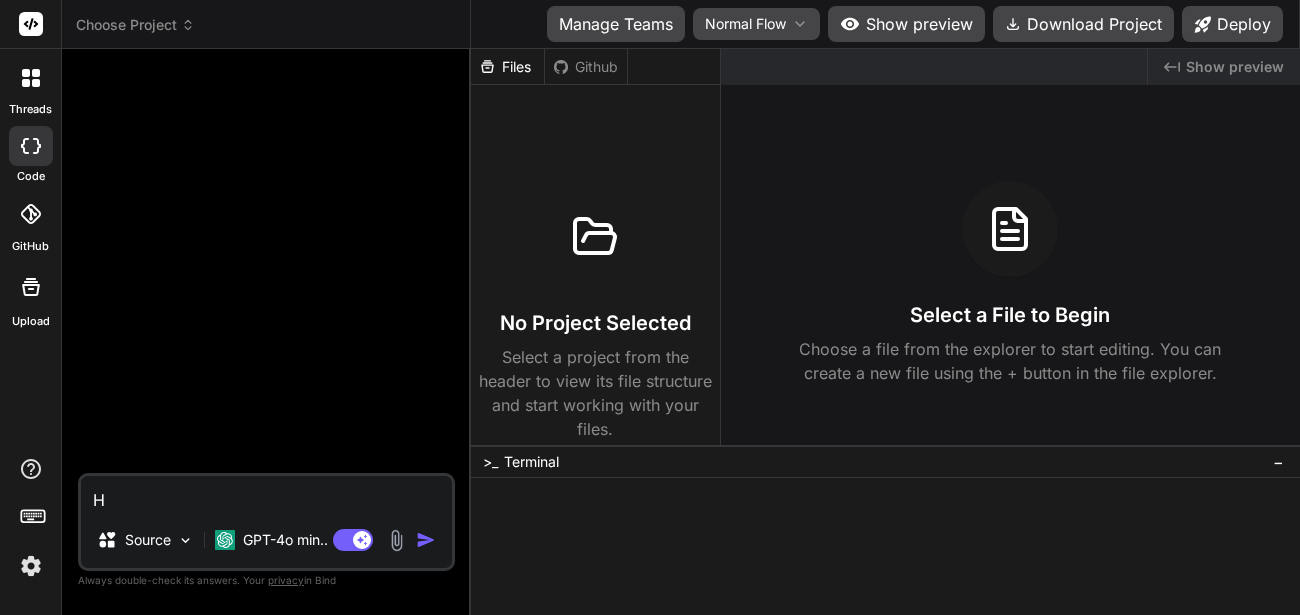 type on "Hi" 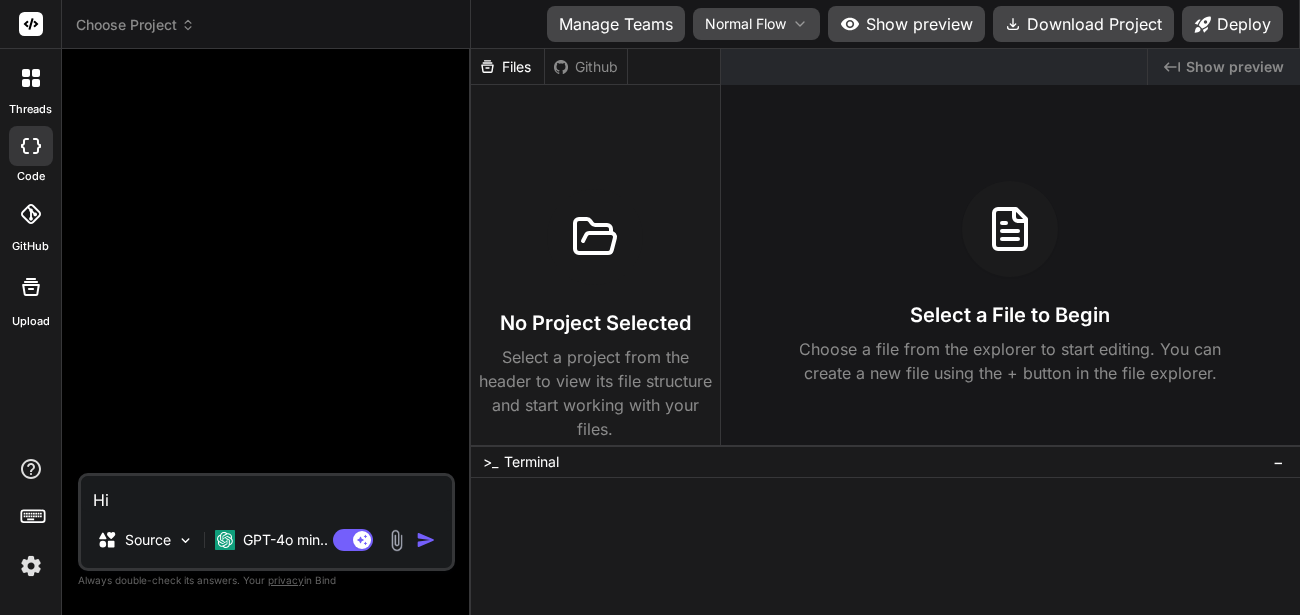 type 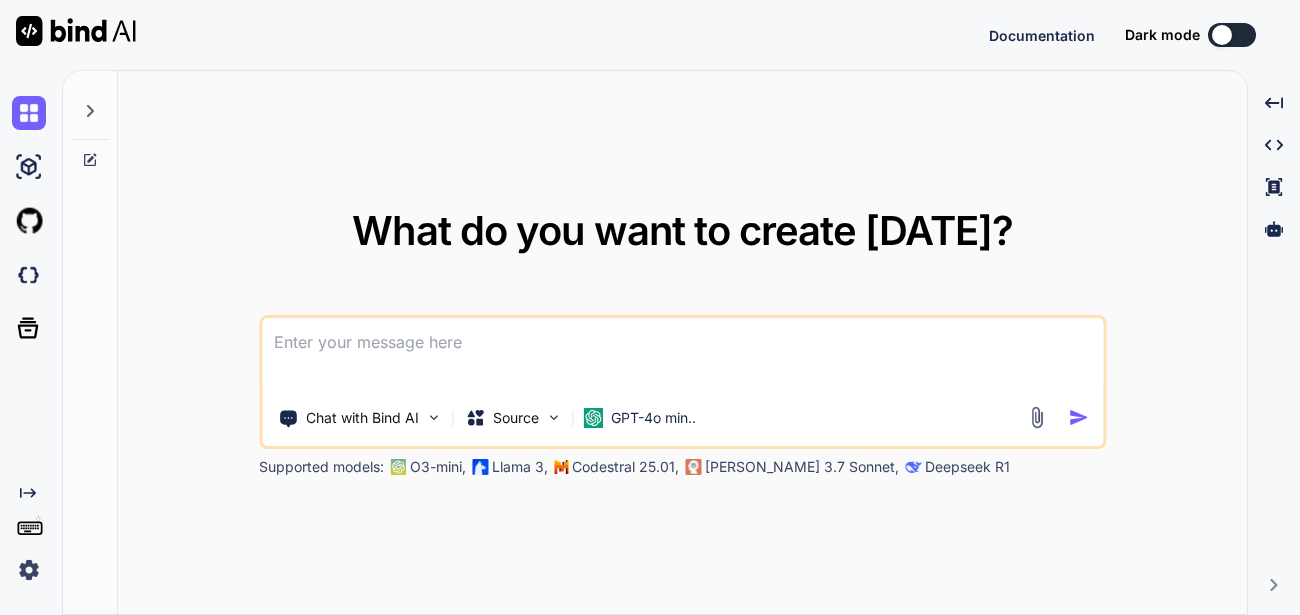 scroll, scrollTop: 0, scrollLeft: 0, axis: both 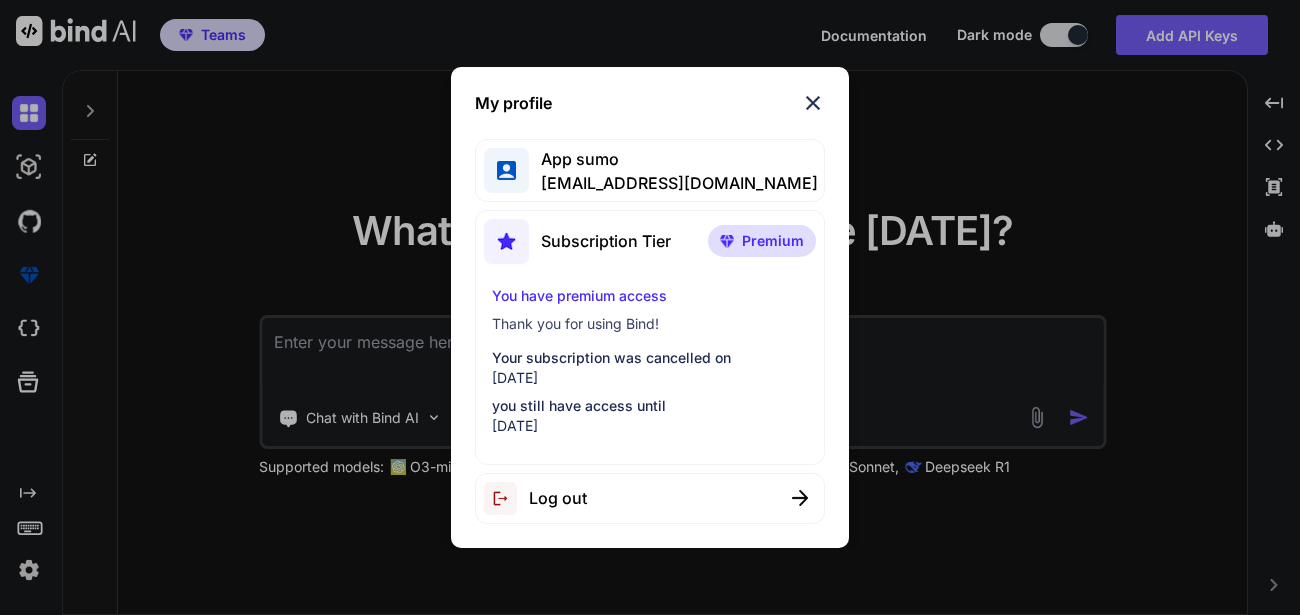 click on "Log out" at bounding box center (649, 498) 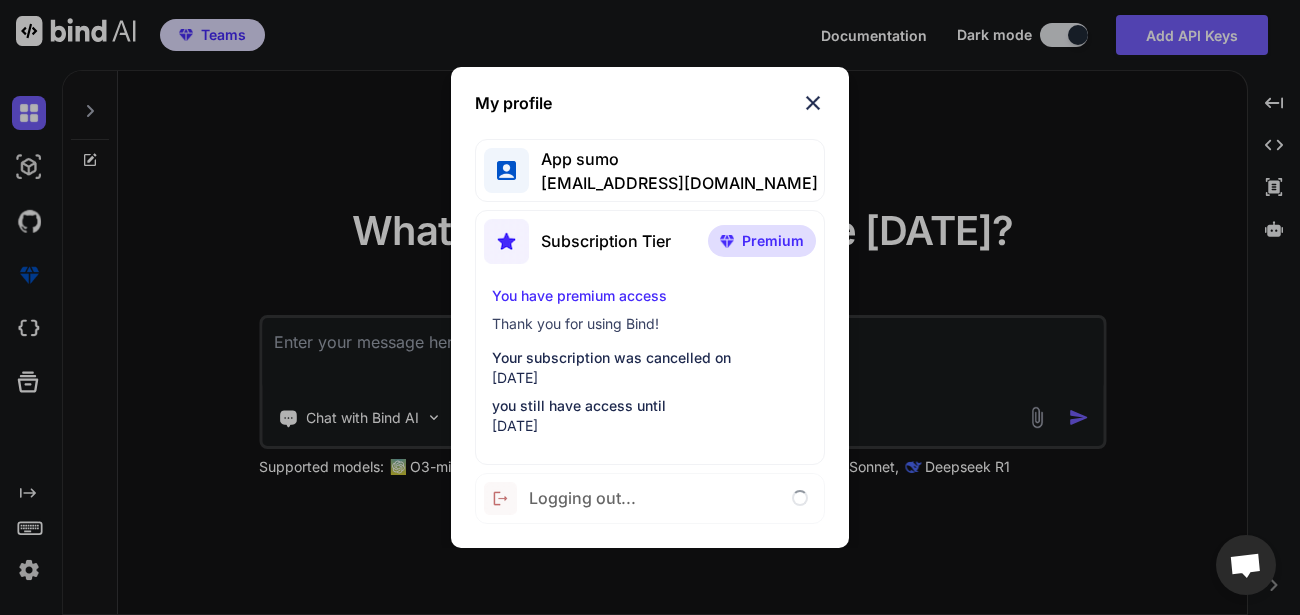 type on "x" 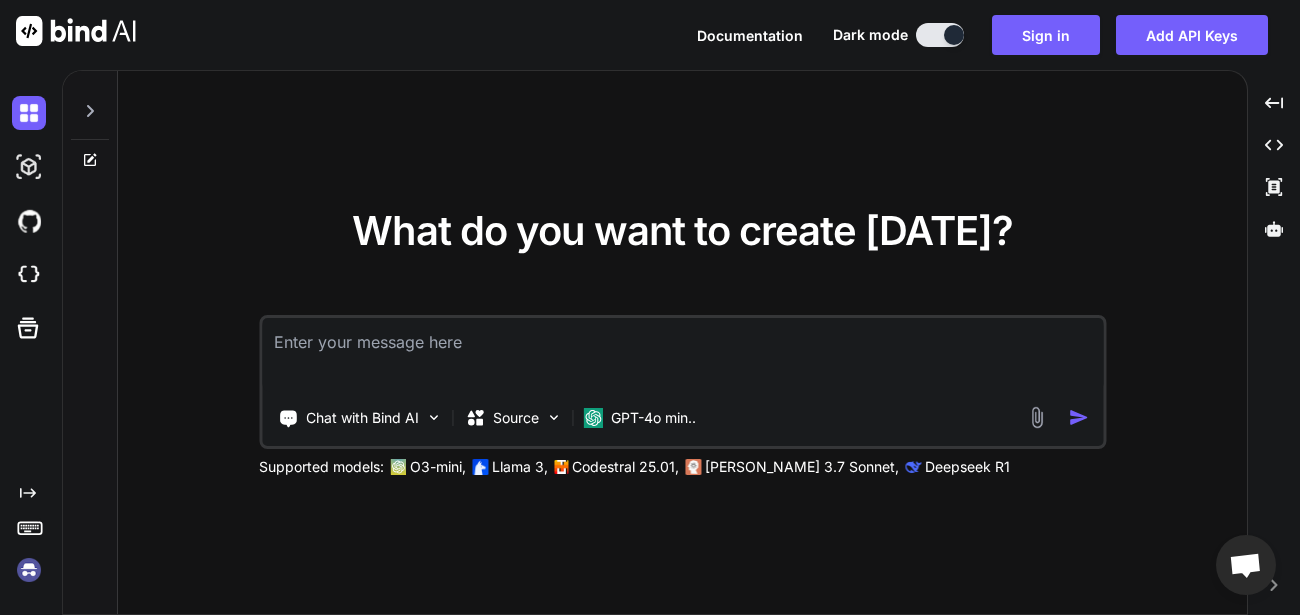 click at bounding box center (29, 570) 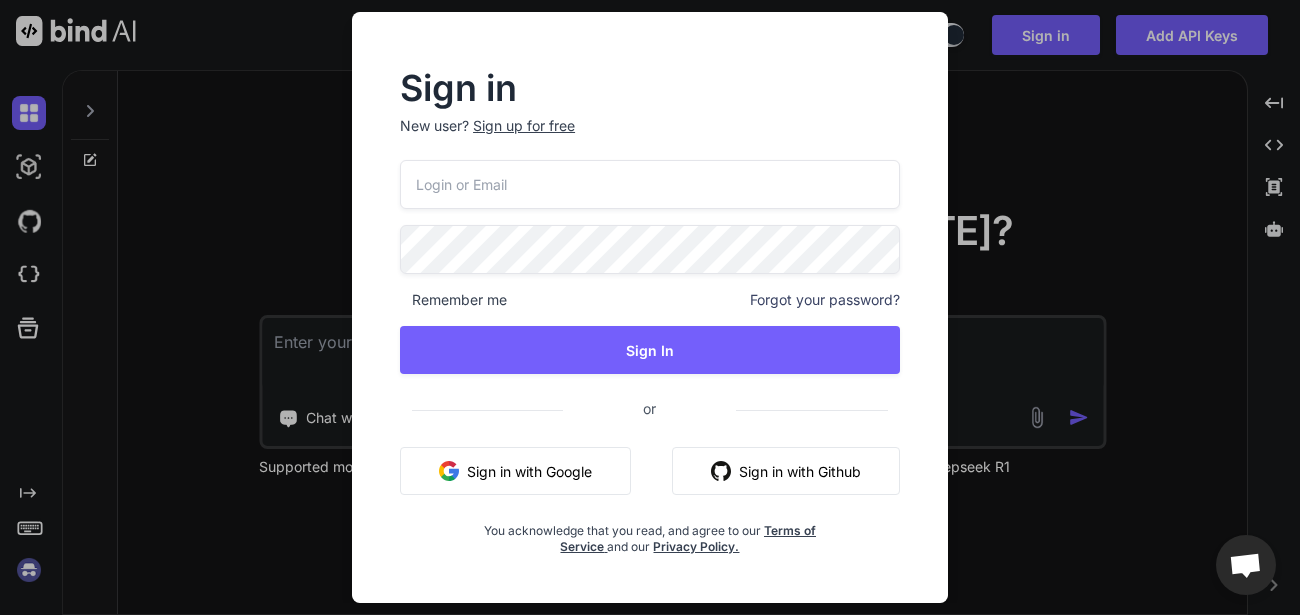 click at bounding box center [650, 184] 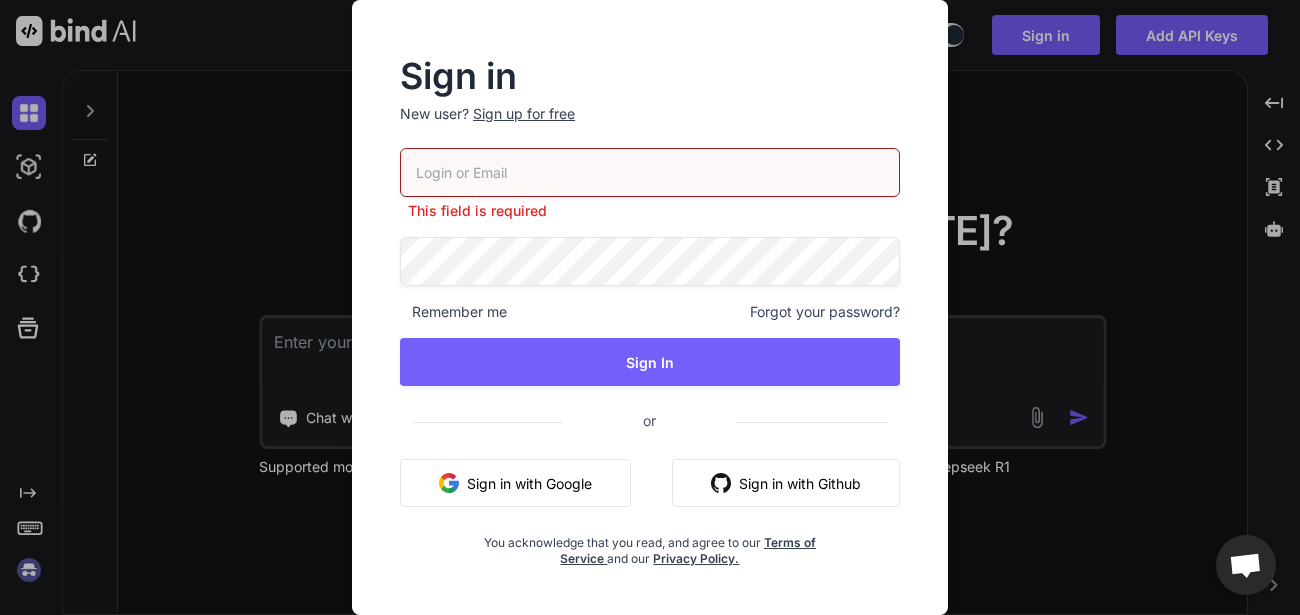 click on "Sign up for free" at bounding box center [524, 114] 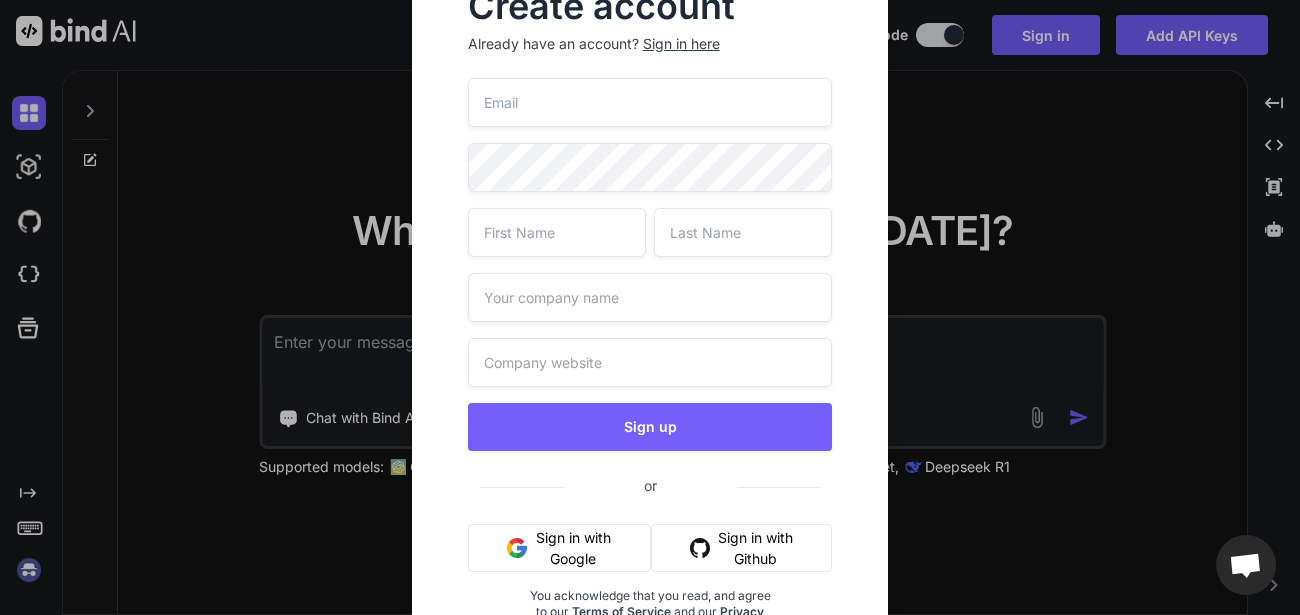 click at bounding box center (650, 102) 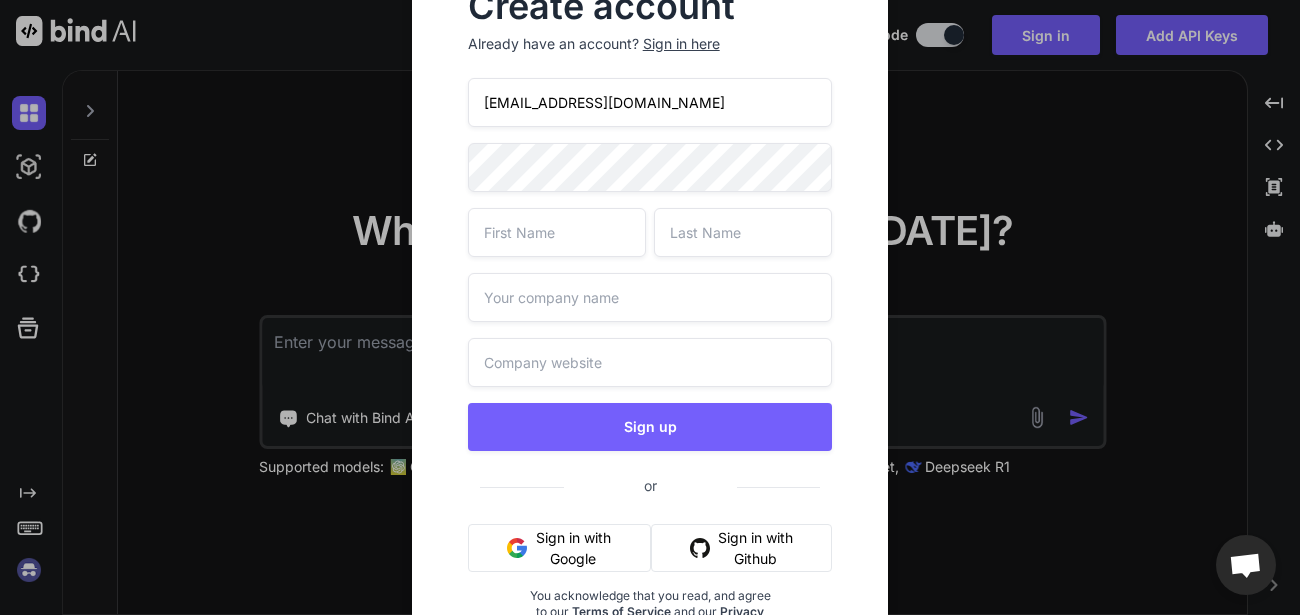 type on "[EMAIL_ADDRESS][DOMAIN_NAME]" 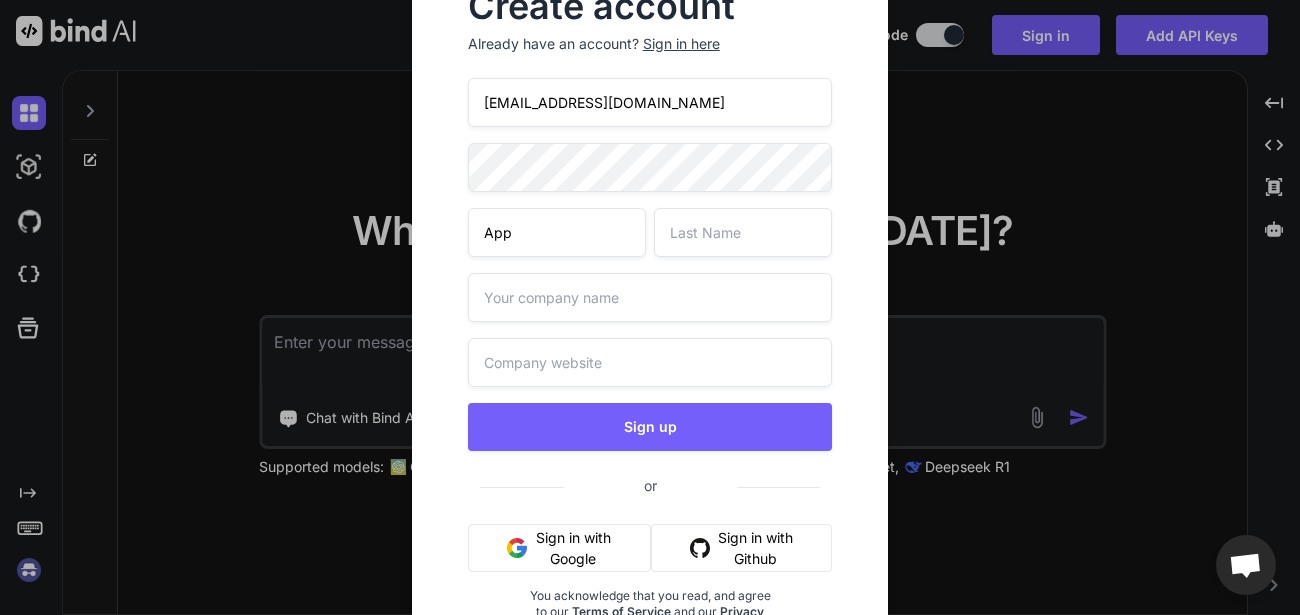 type on "App" 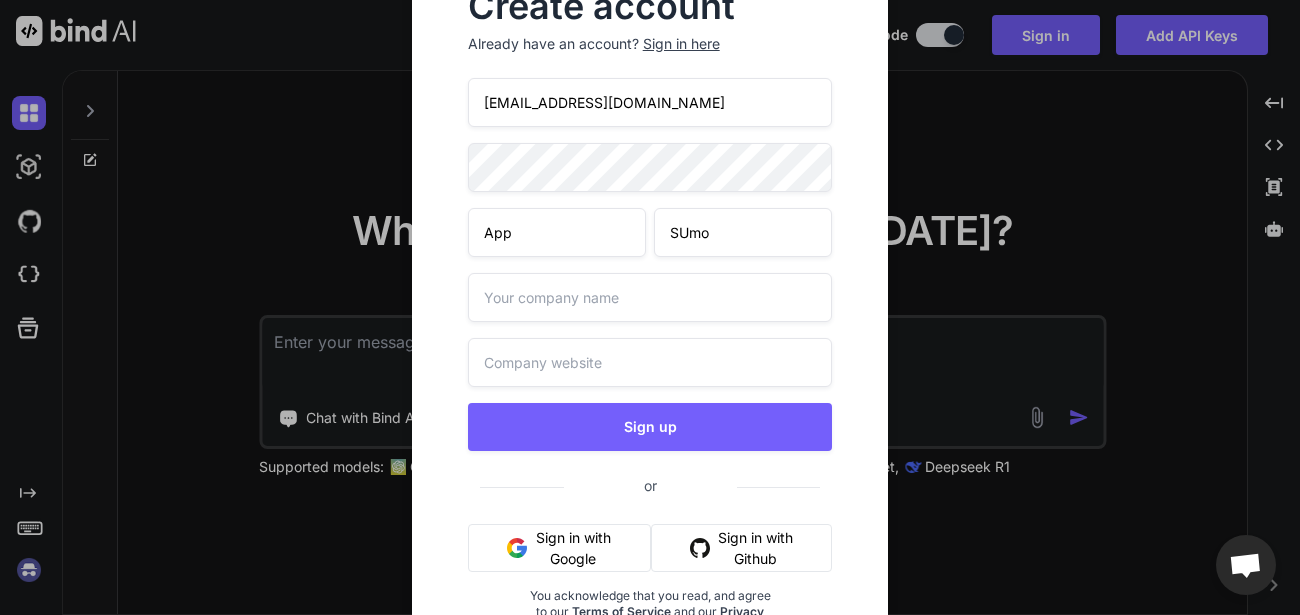 type on "SUmo" 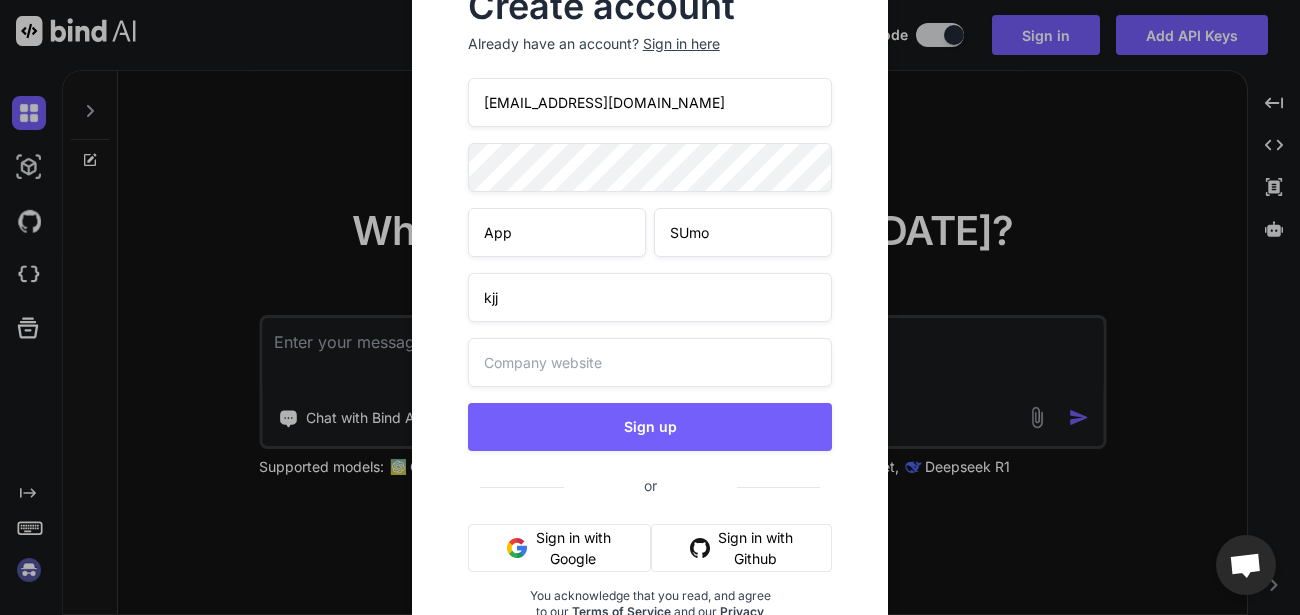 type on "kjj" 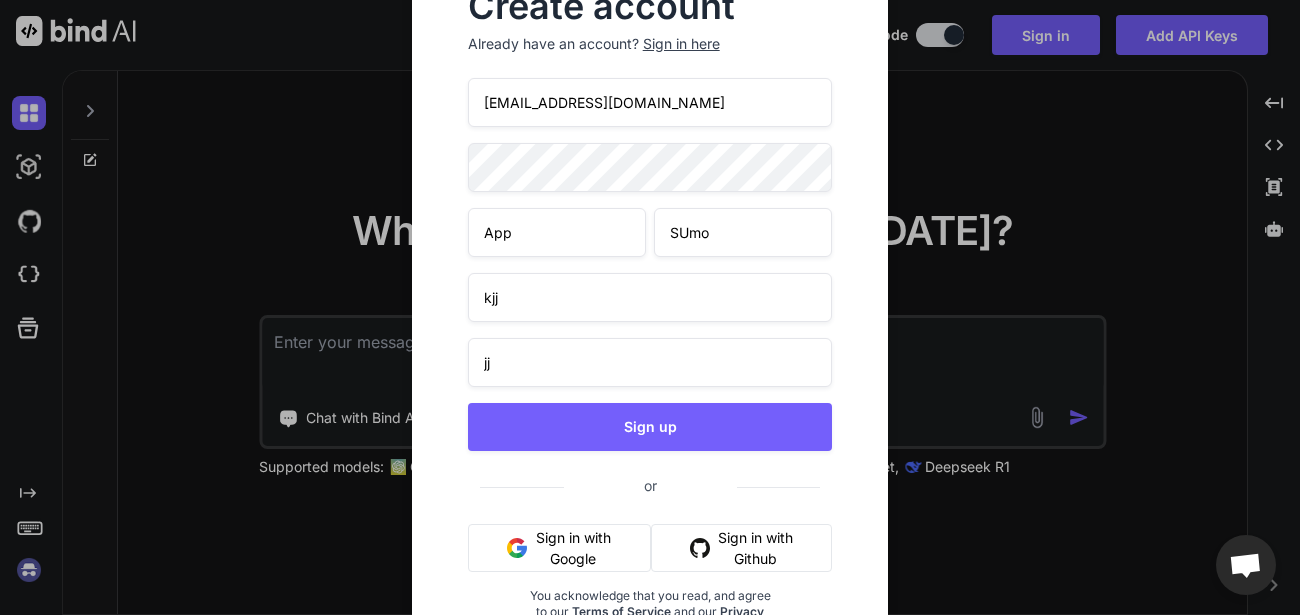 type on "jj" 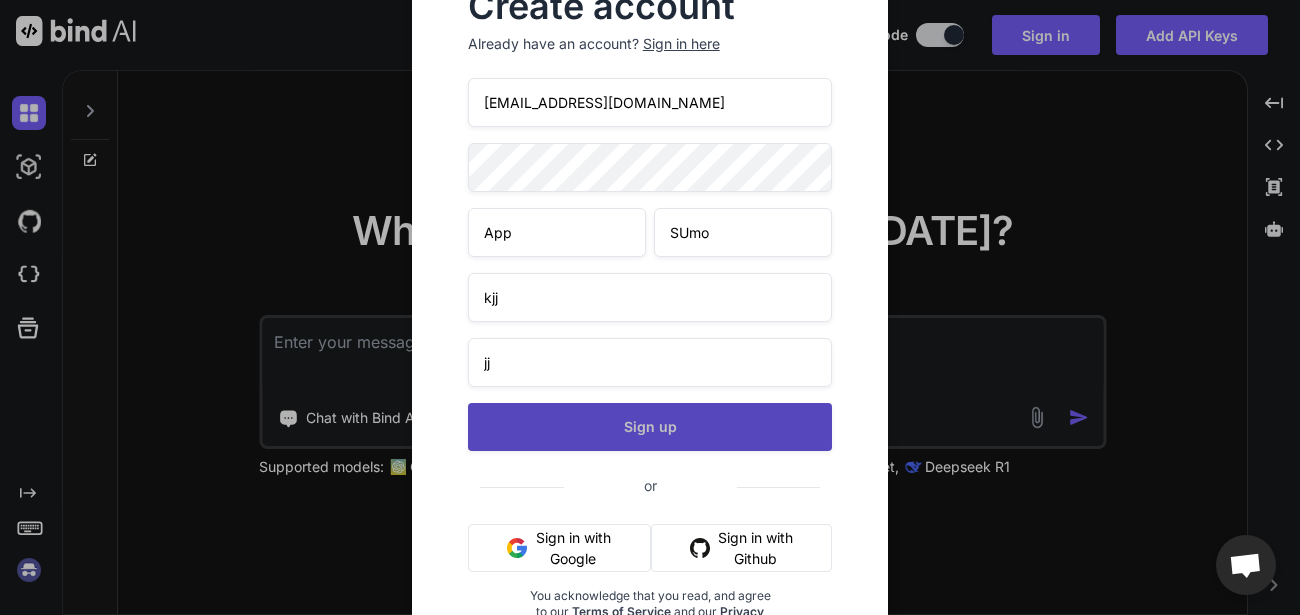 click on "Sign up" at bounding box center (650, 427) 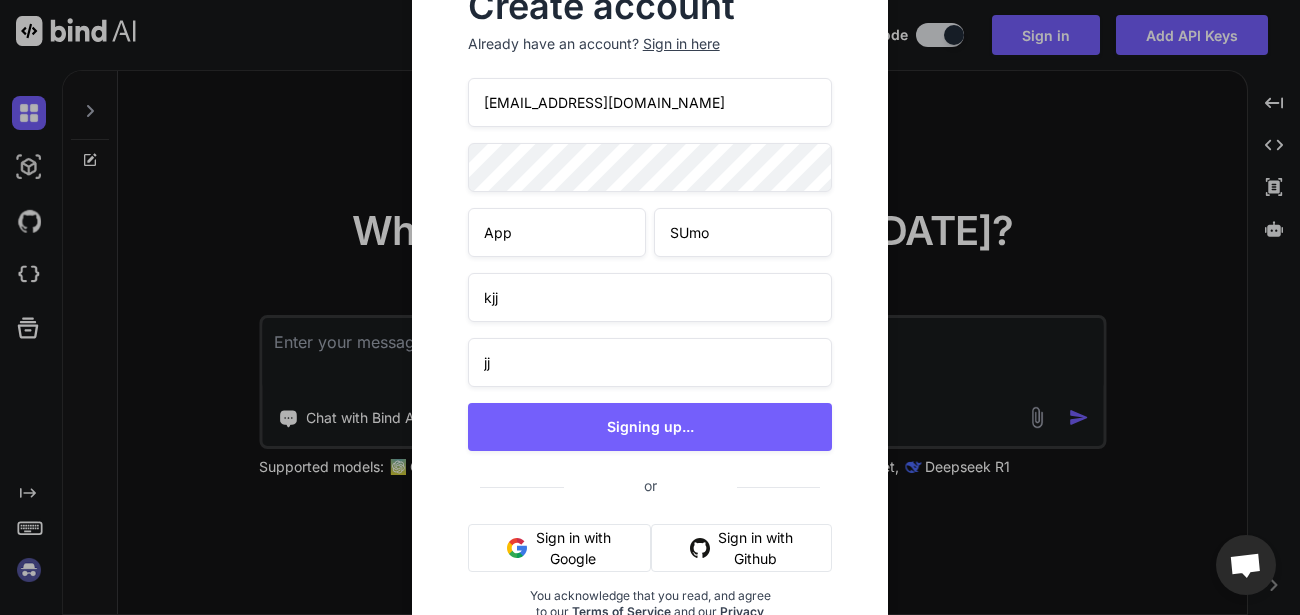 type on "x" 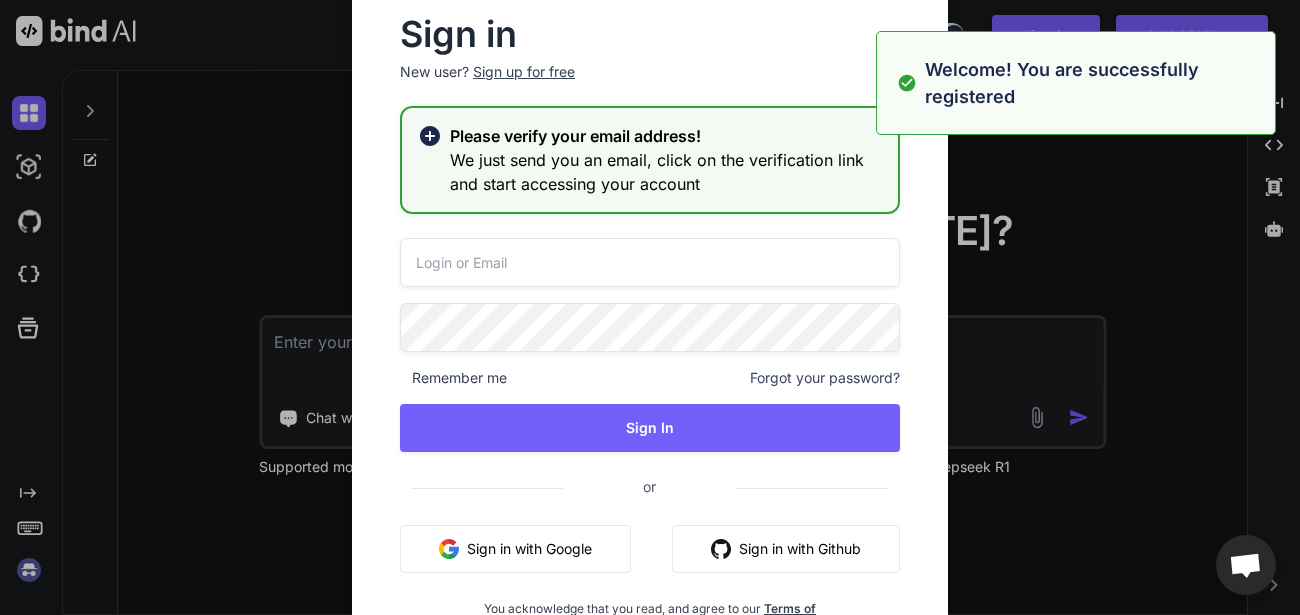 click at bounding box center (650, 262) 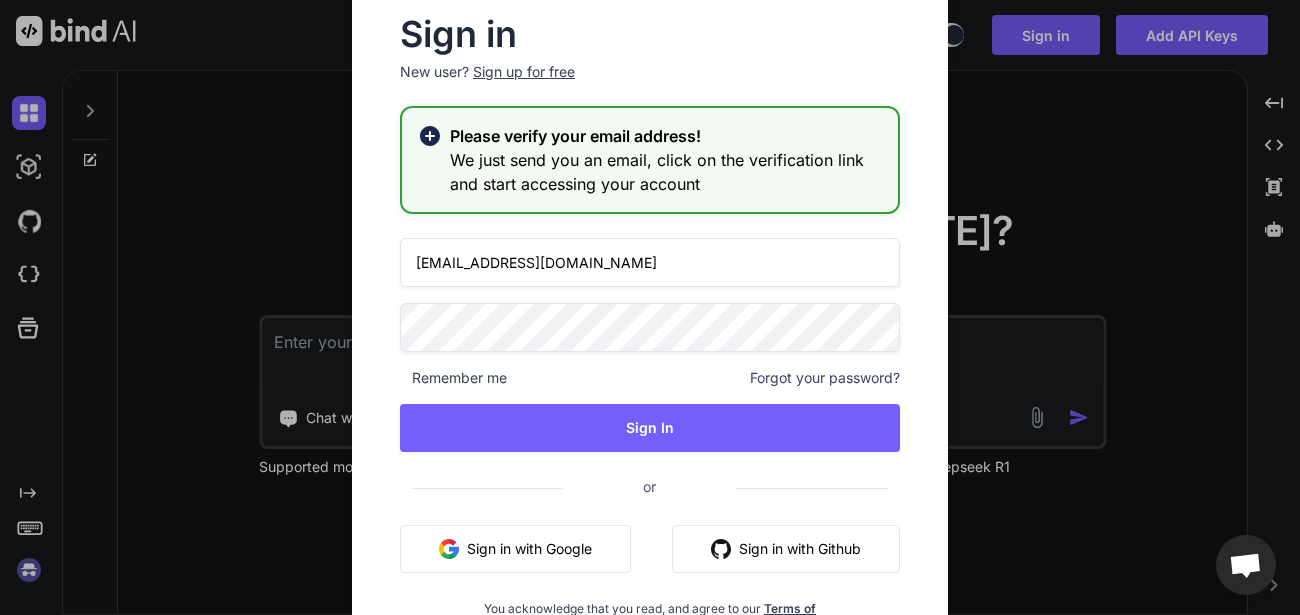 type on "[EMAIL_ADDRESS][DOMAIN_NAME]" 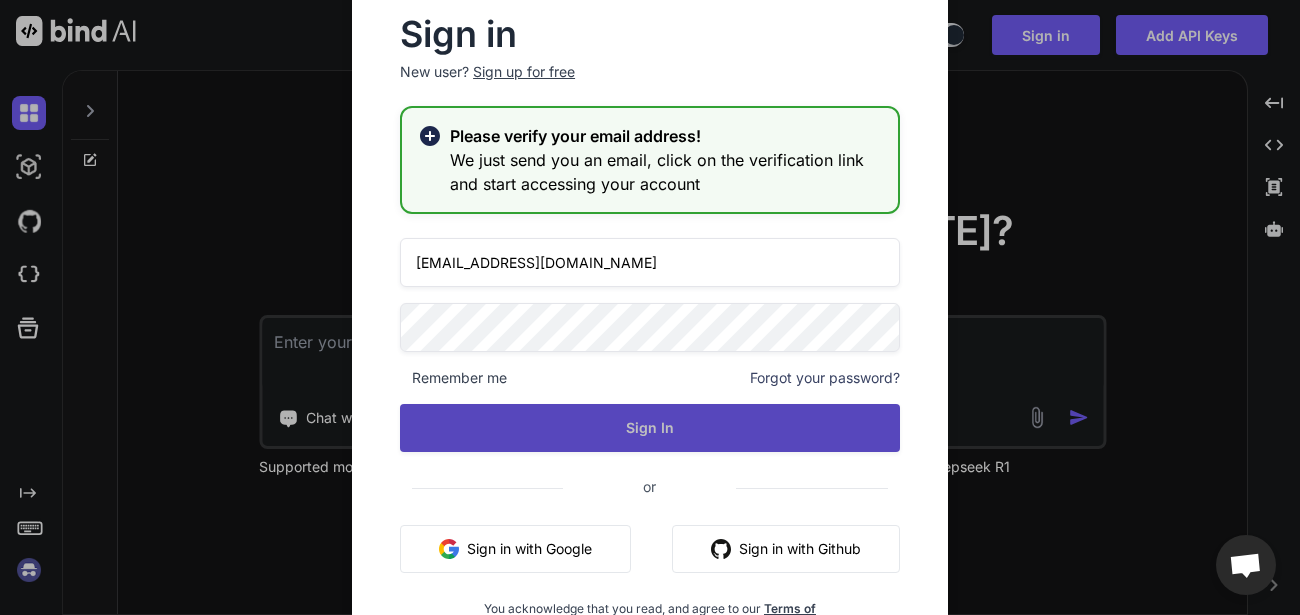 click on "Sign In" at bounding box center [650, 428] 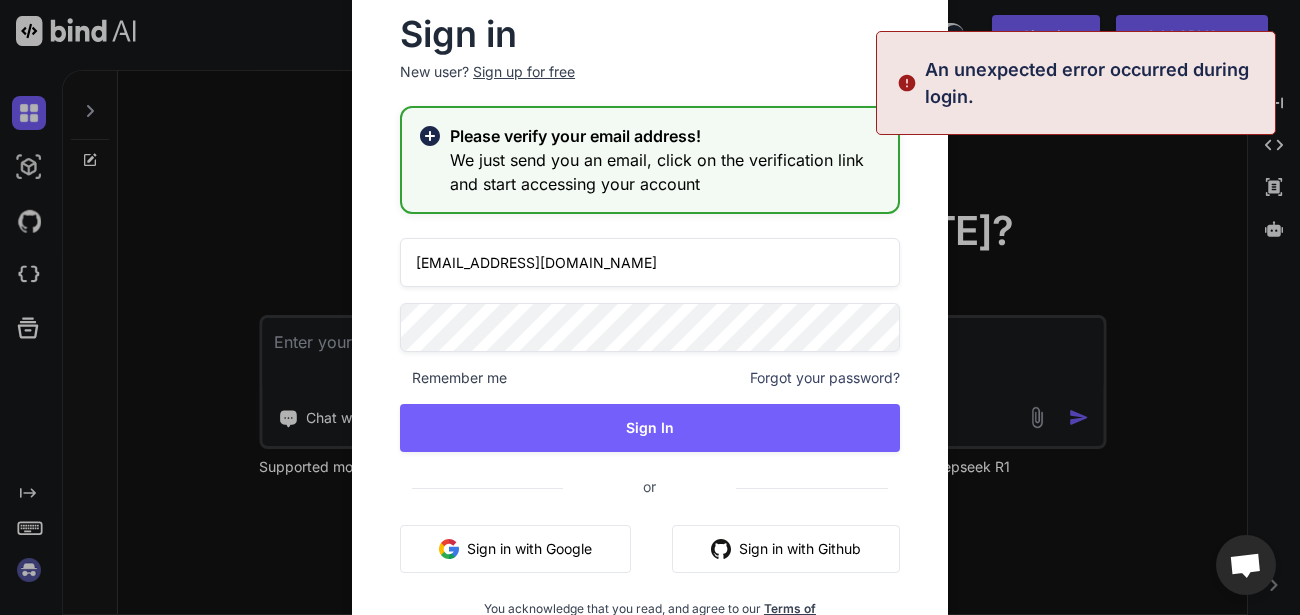 click on "Sign in New user?   Sign up for free Please verify your email address! We just send you an email, click on the verification link and start accessing your account appsumo_12@yopmail.com Remember me Forgot your password? Sign In   or Sign in with Google Sign in with Github You acknowledge that you read, and agree to our   Terms of Service     and our   Privacy Policy." at bounding box center [650, 319] 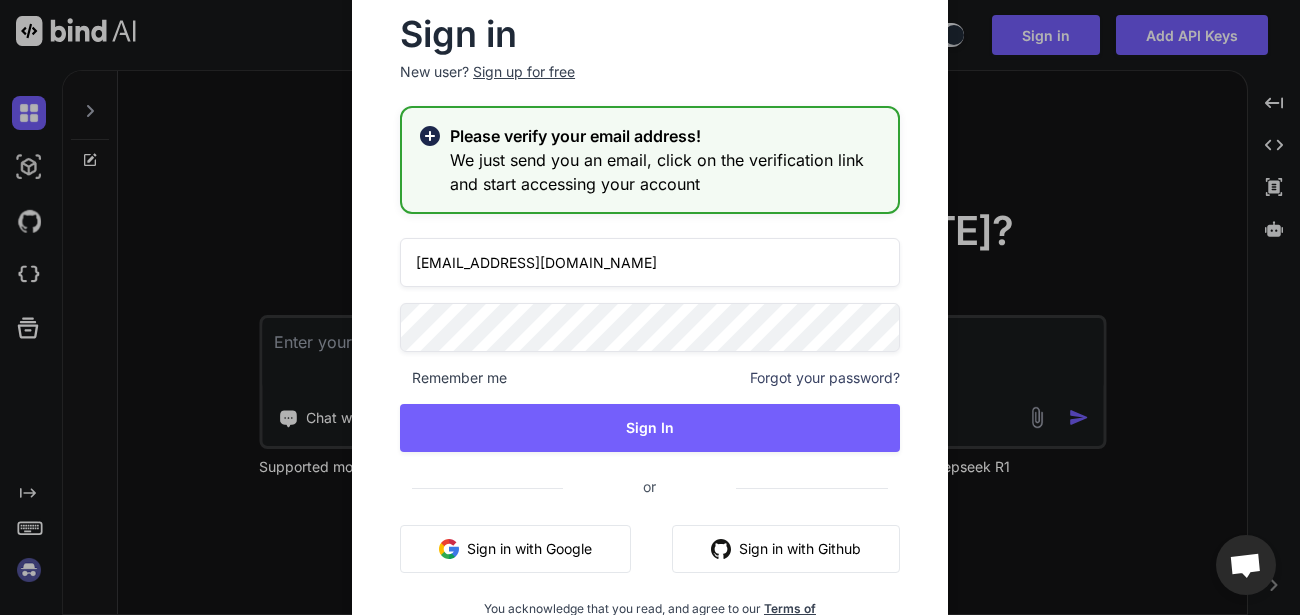 click on "Sign in New user?   Sign up for free Please verify your email address! We just send you an email, click on the verification link and start accessing your account appsumo_12@yopmail.com Remember me Forgot your password? Sign In   or Sign in with Google Sign in with Github You acknowledge that you read, and agree to our   Terms of Service     and our   Privacy Policy." at bounding box center [650, 319] 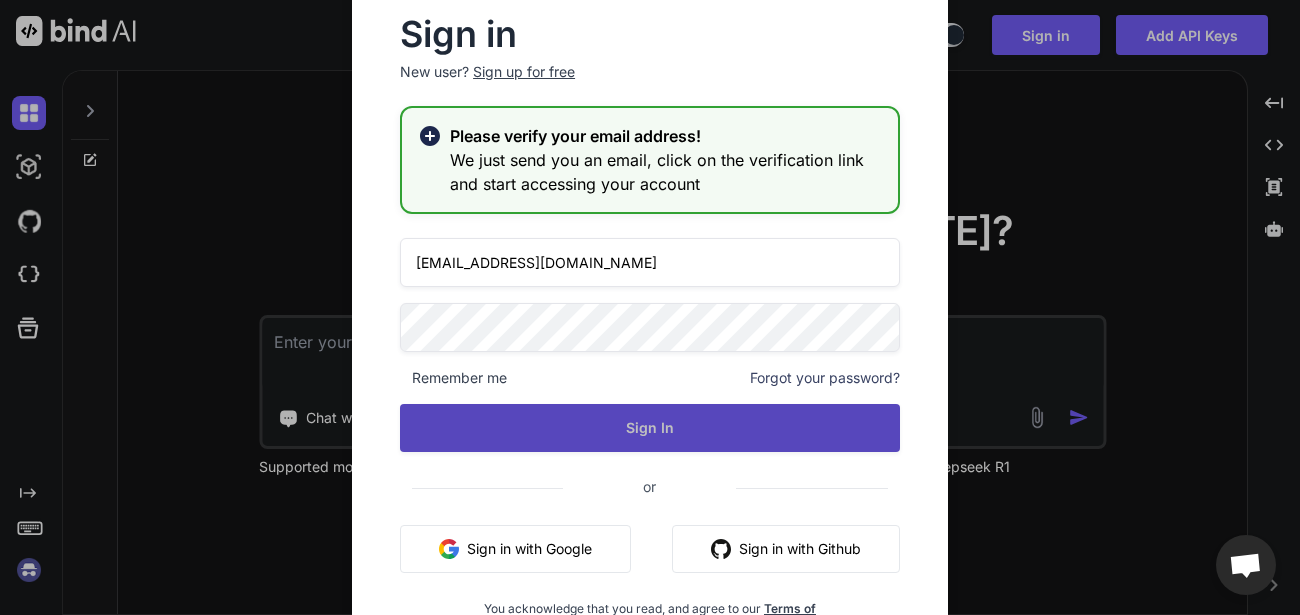 click on "Sign In" at bounding box center [650, 428] 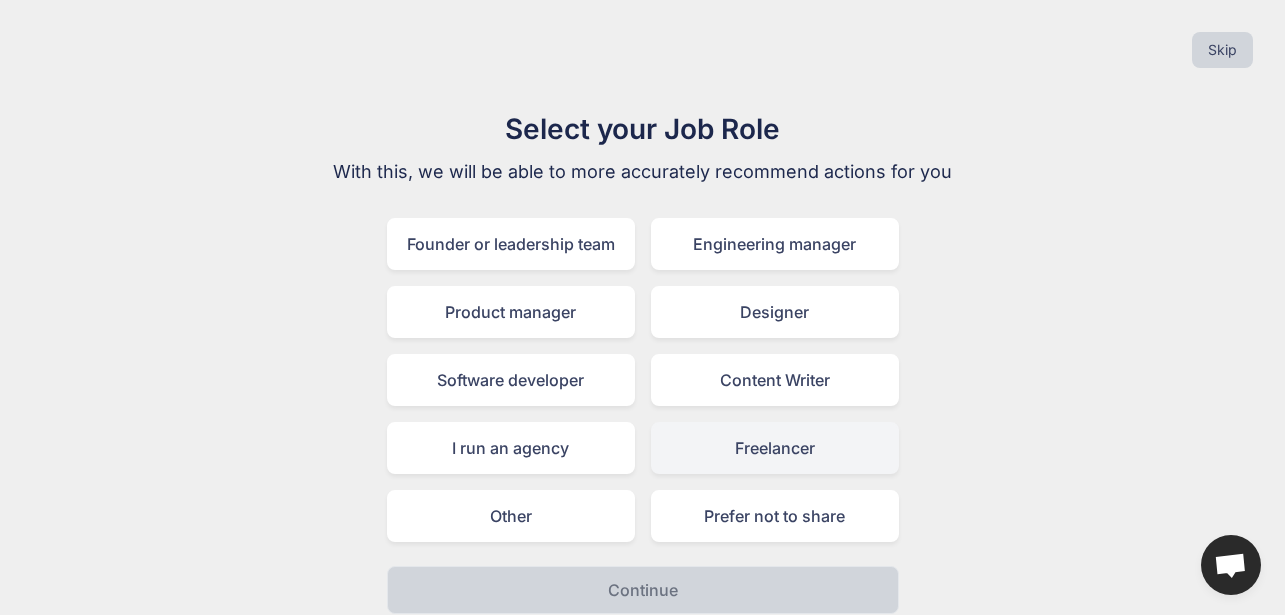 click on "Freelancer" at bounding box center [775, 448] 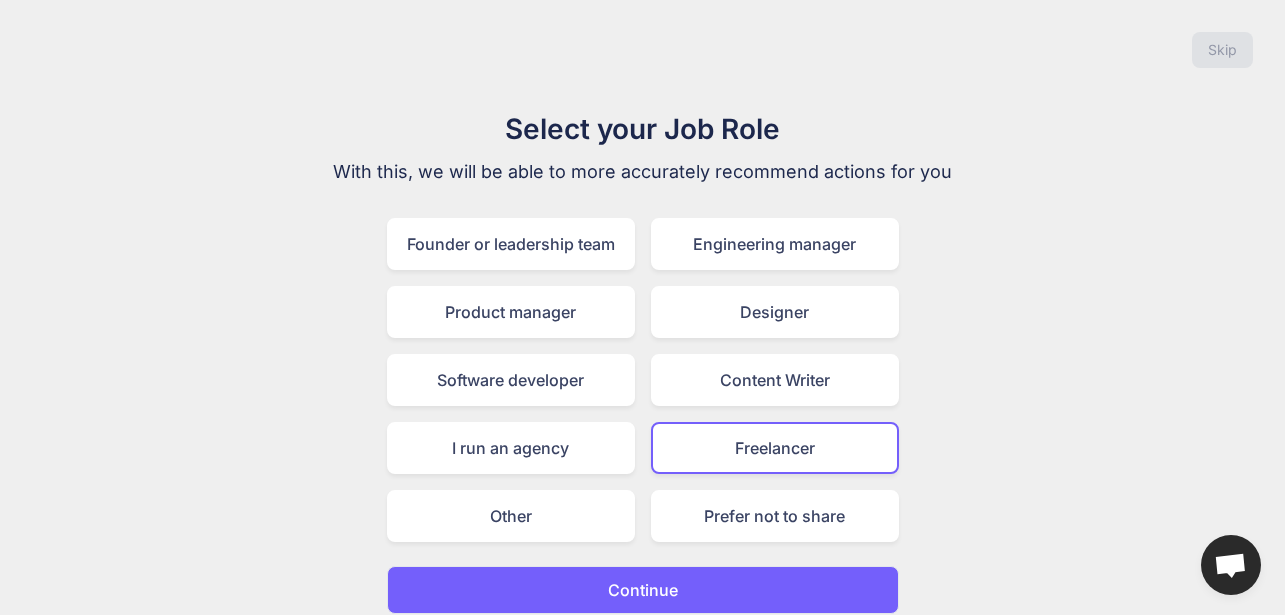 click on "Continue" at bounding box center (643, 590) 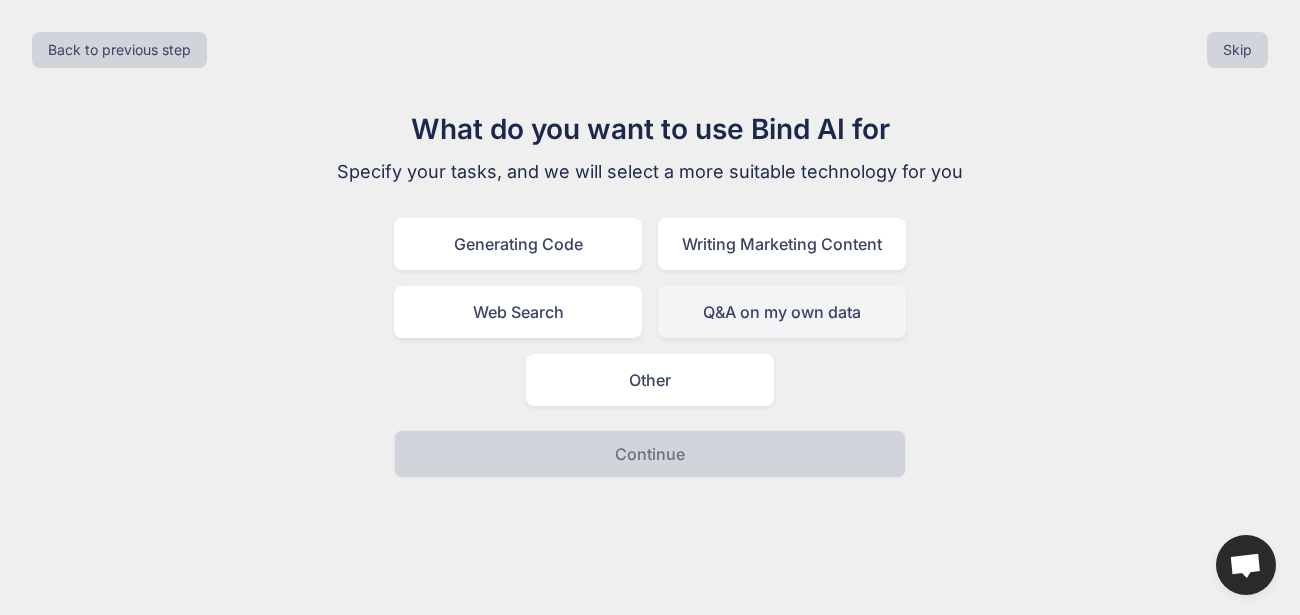 click on "Q&A on my own data" at bounding box center (782, 312) 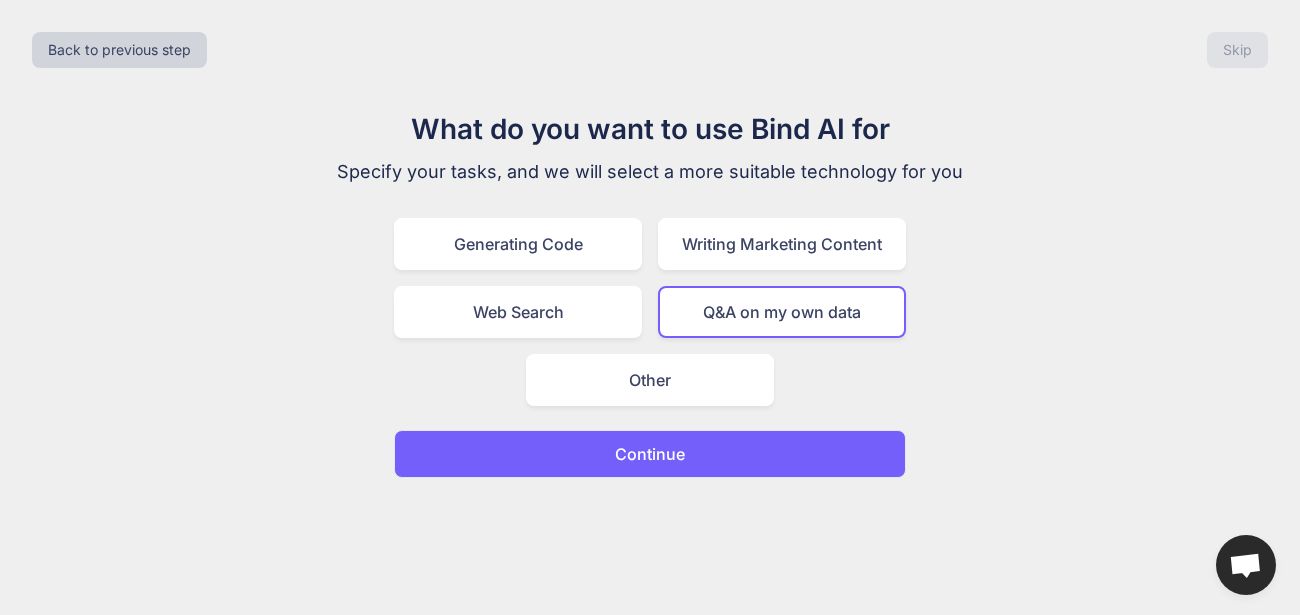 click on "Continue" at bounding box center [650, 454] 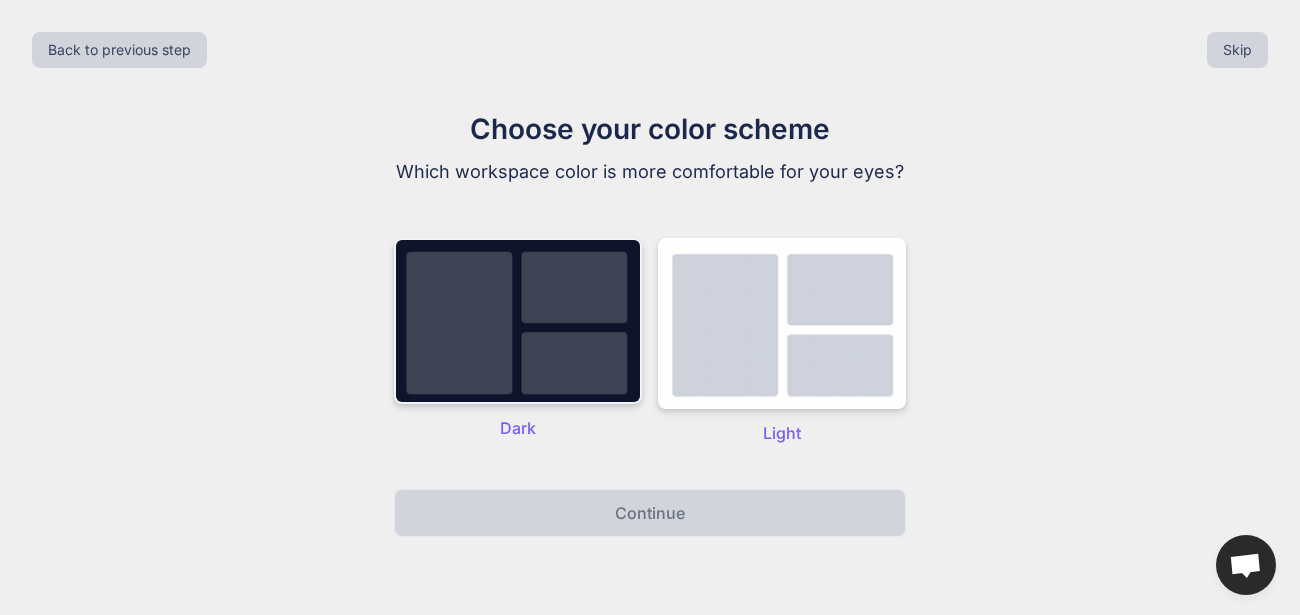 click at bounding box center (518, 321) 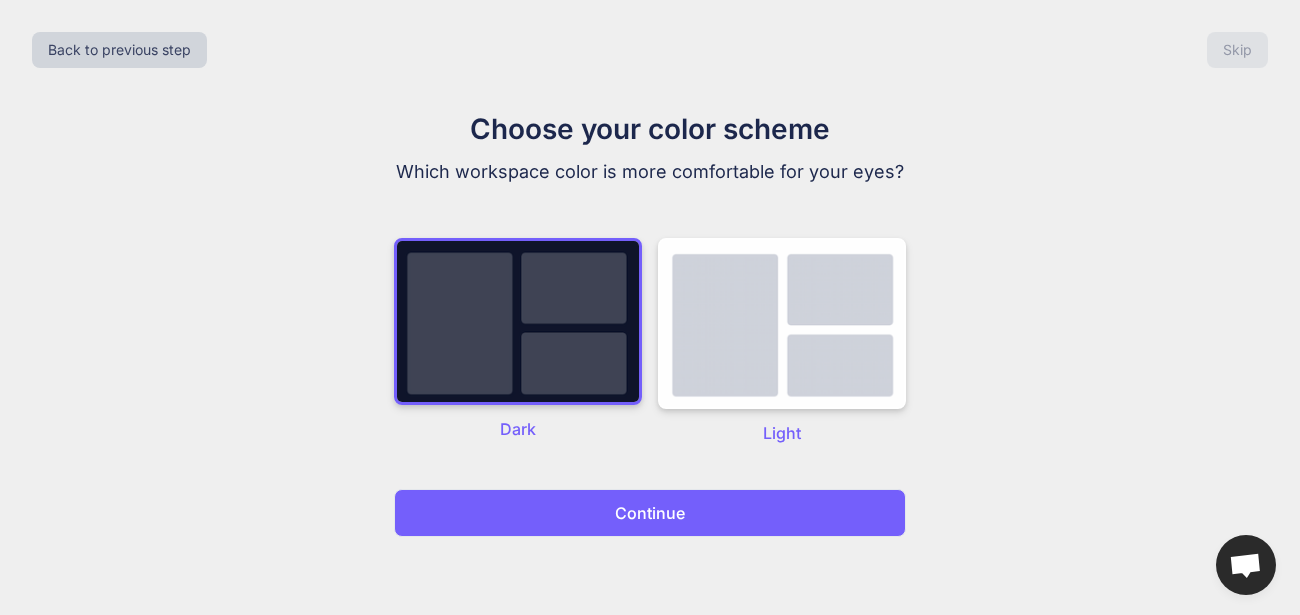 click on "Continue" at bounding box center (650, 513) 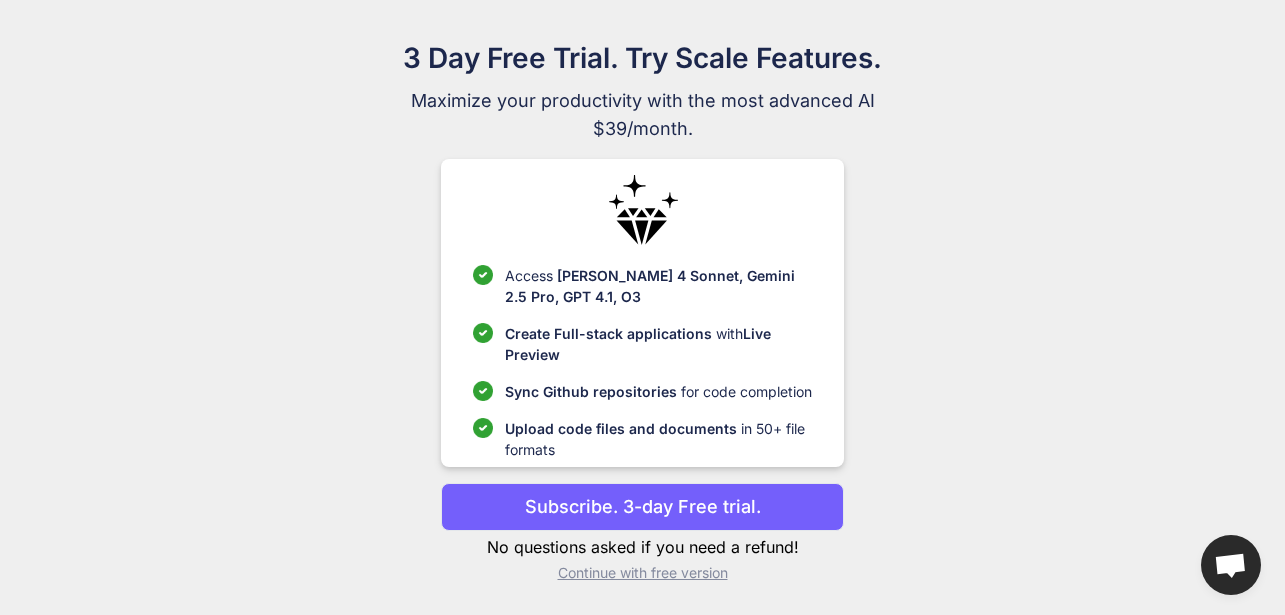 click on "Continue with free version" at bounding box center [642, 573] 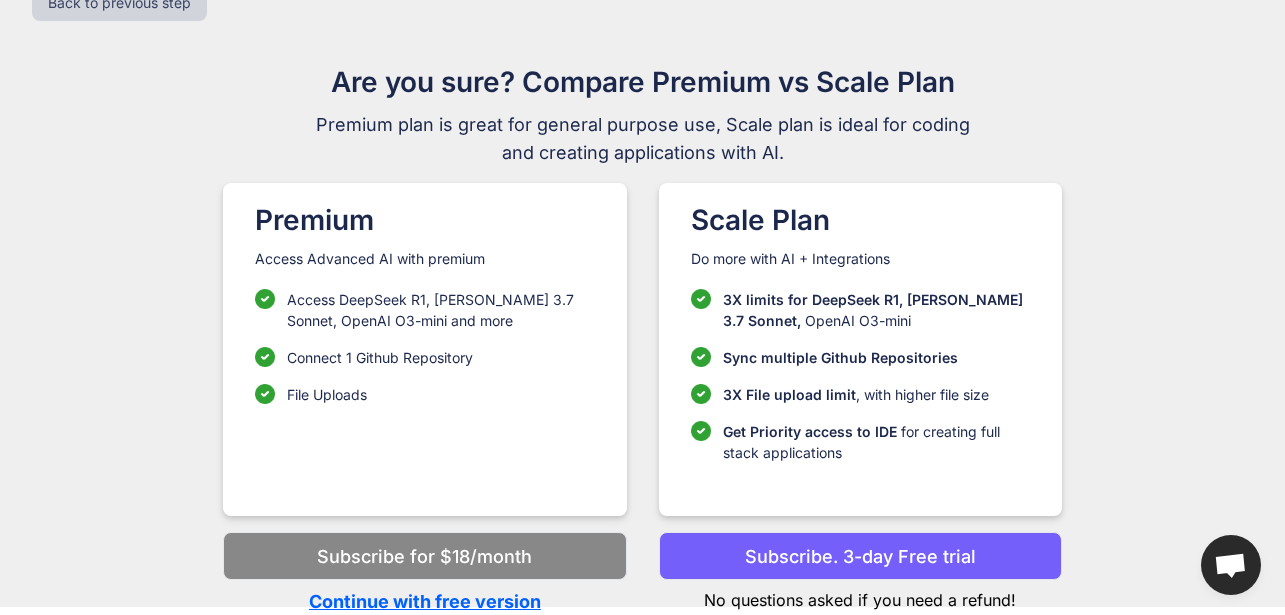 scroll, scrollTop: 47, scrollLeft: 0, axis: vertical 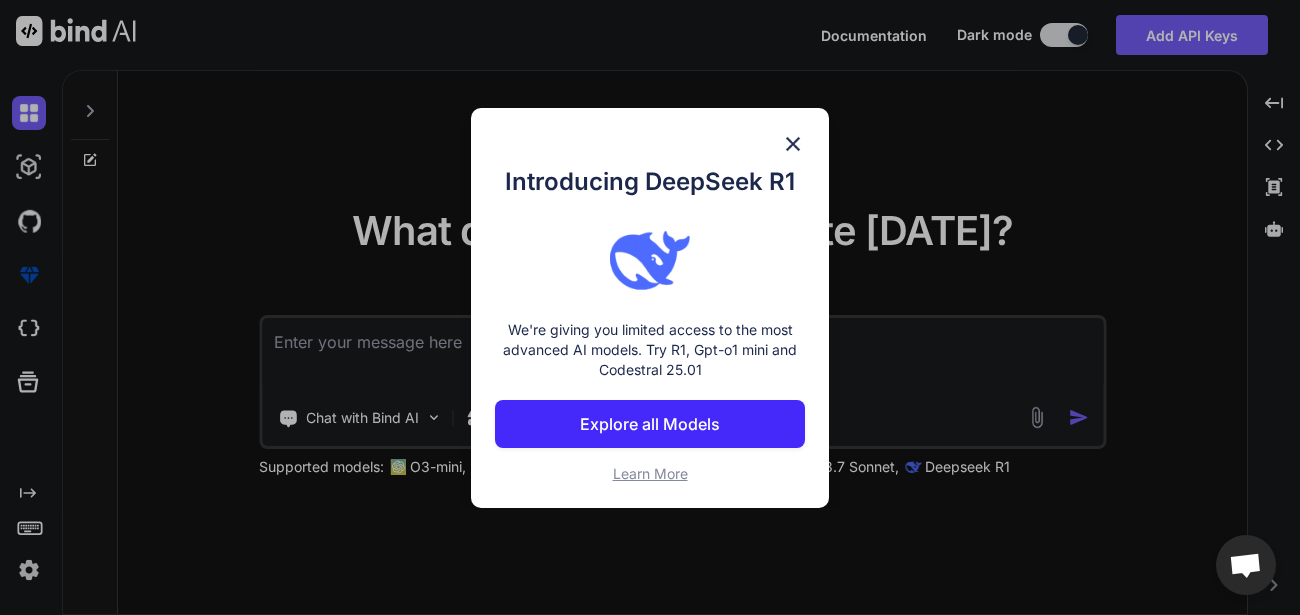 click at bounding box center [793, 144] 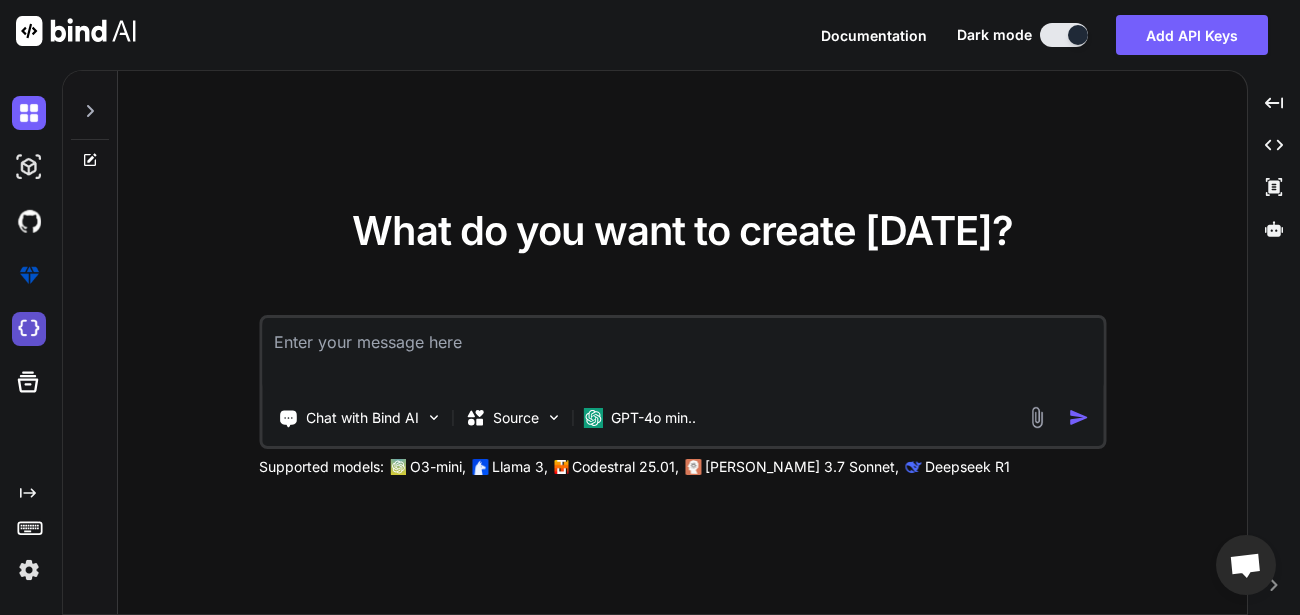 click at bounding box center (29, 329) 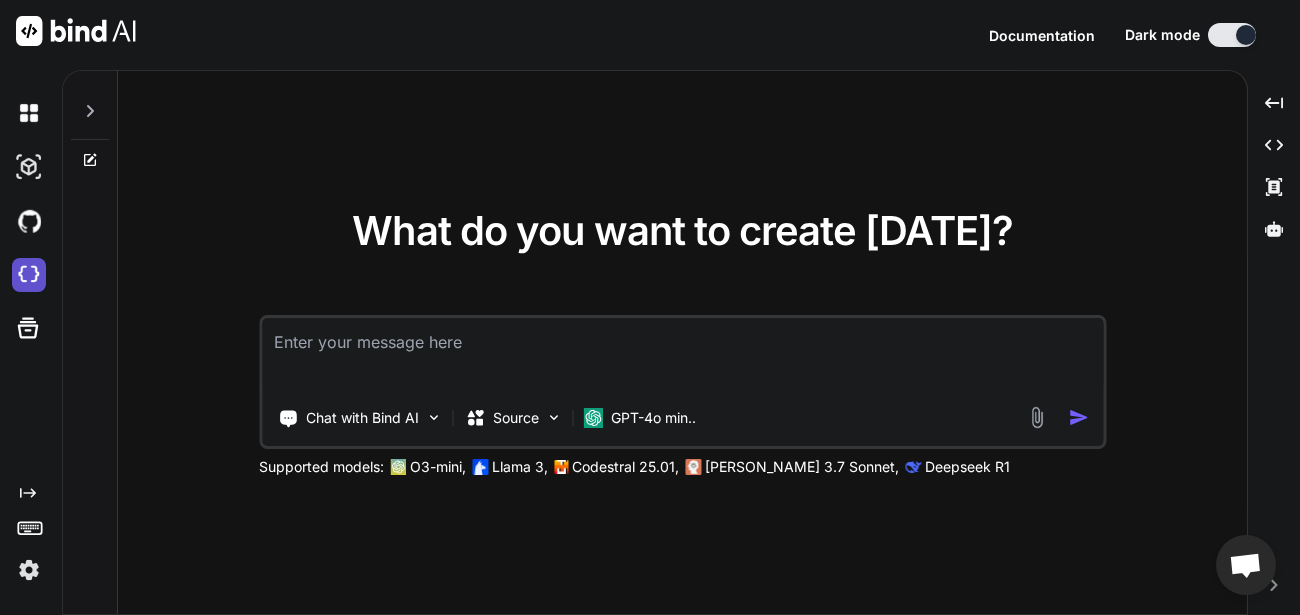 type on "x" 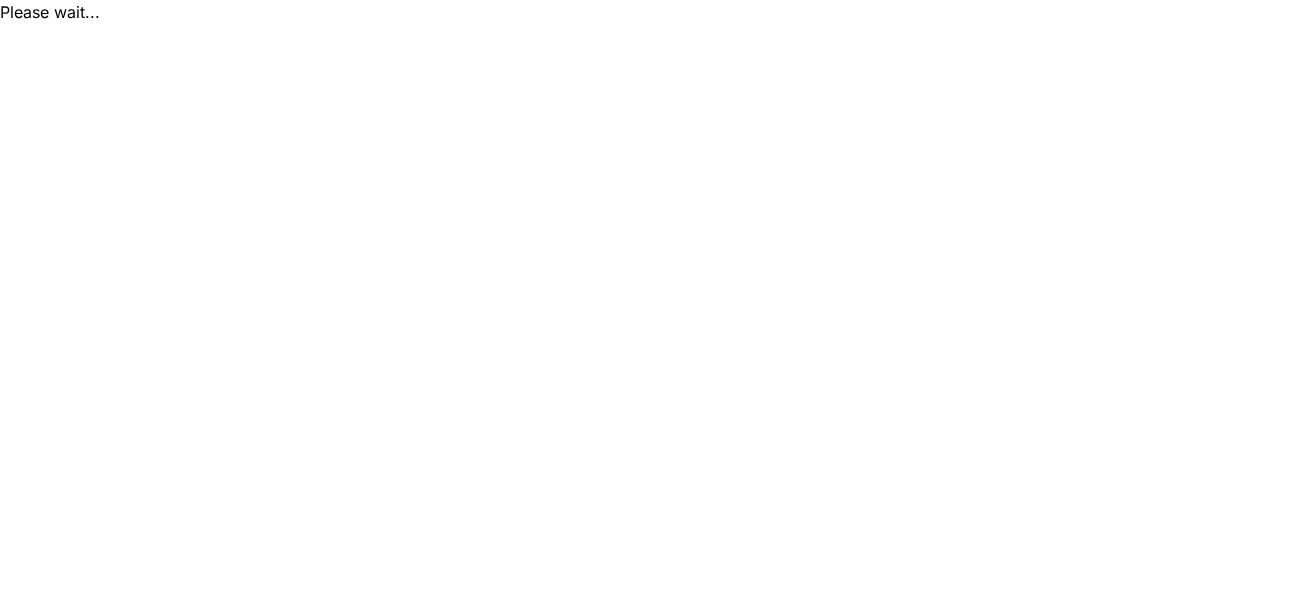 scroll, scrollTop: 0, scrollLeft: 0, axis: both 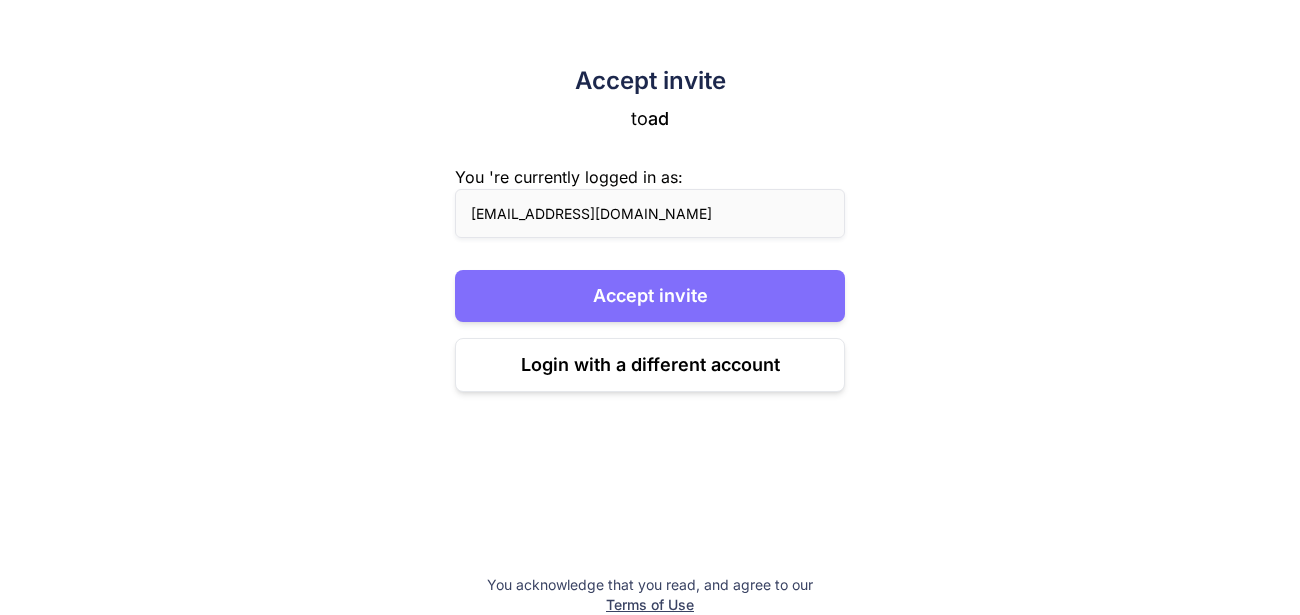 click on "Accept invite" at bounding box center [650, 296] 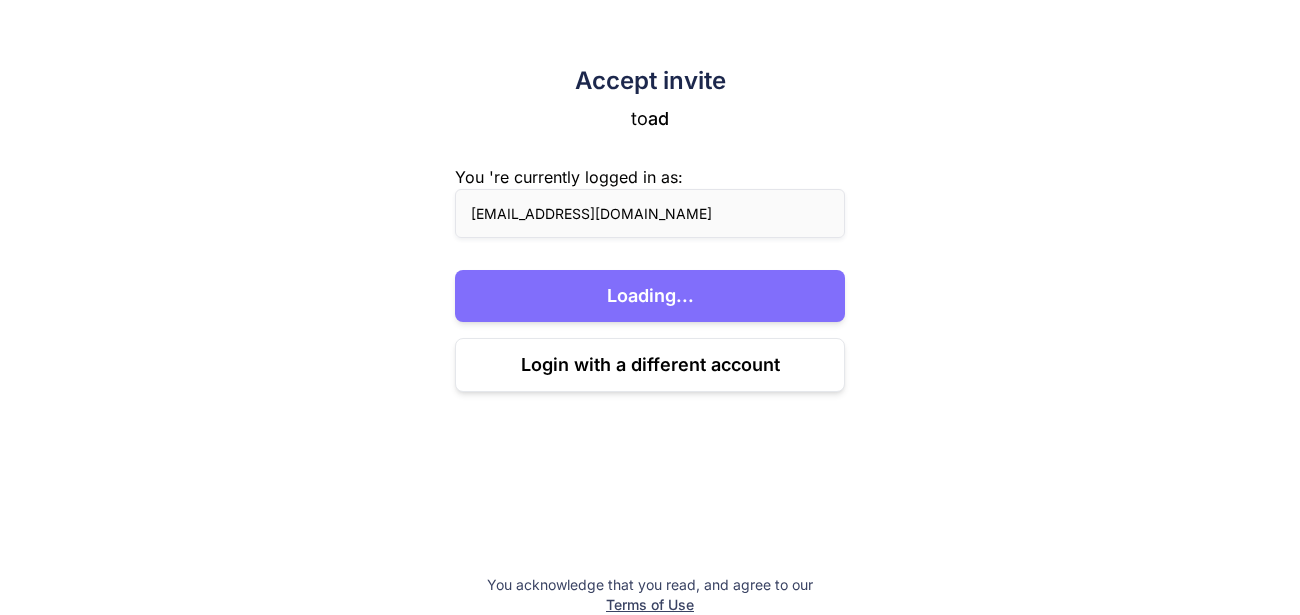 click on "Loading..." at bounding box center [650, 296] 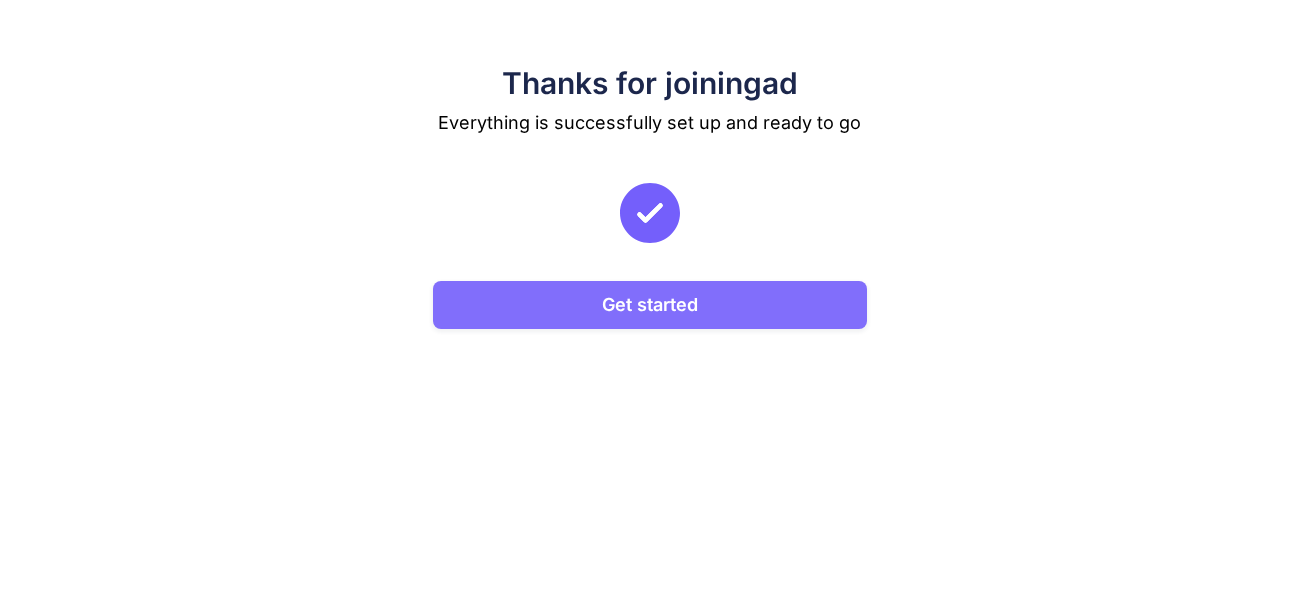 click on "Get started" at bounding box center [649, 305] 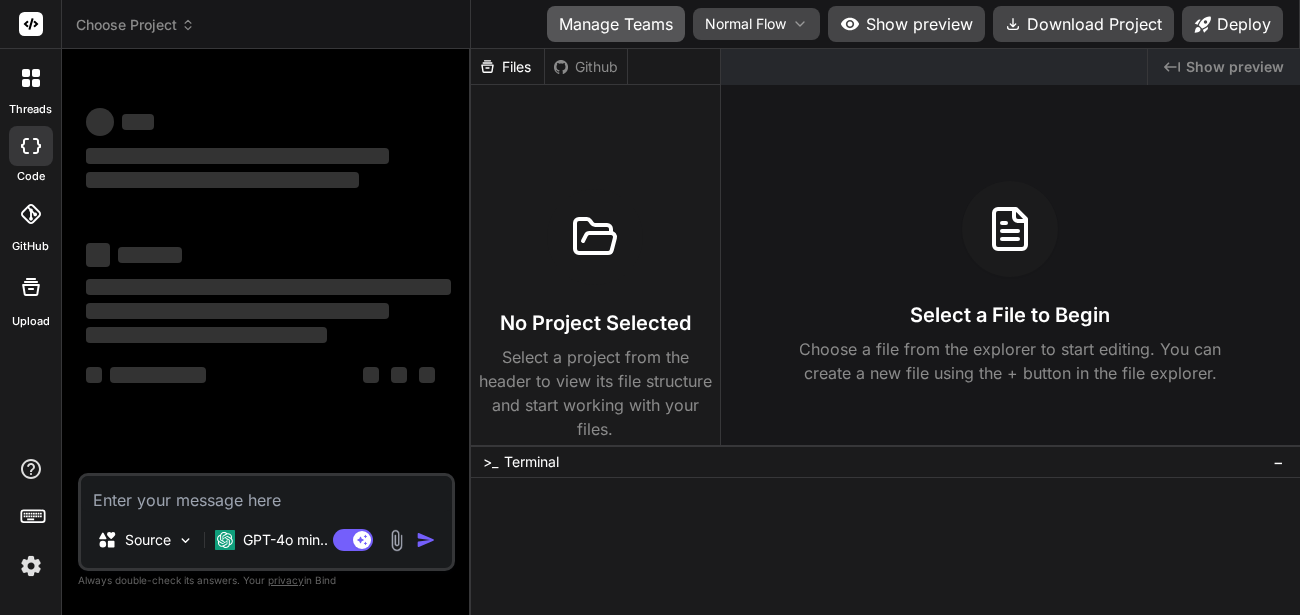 type on "x" 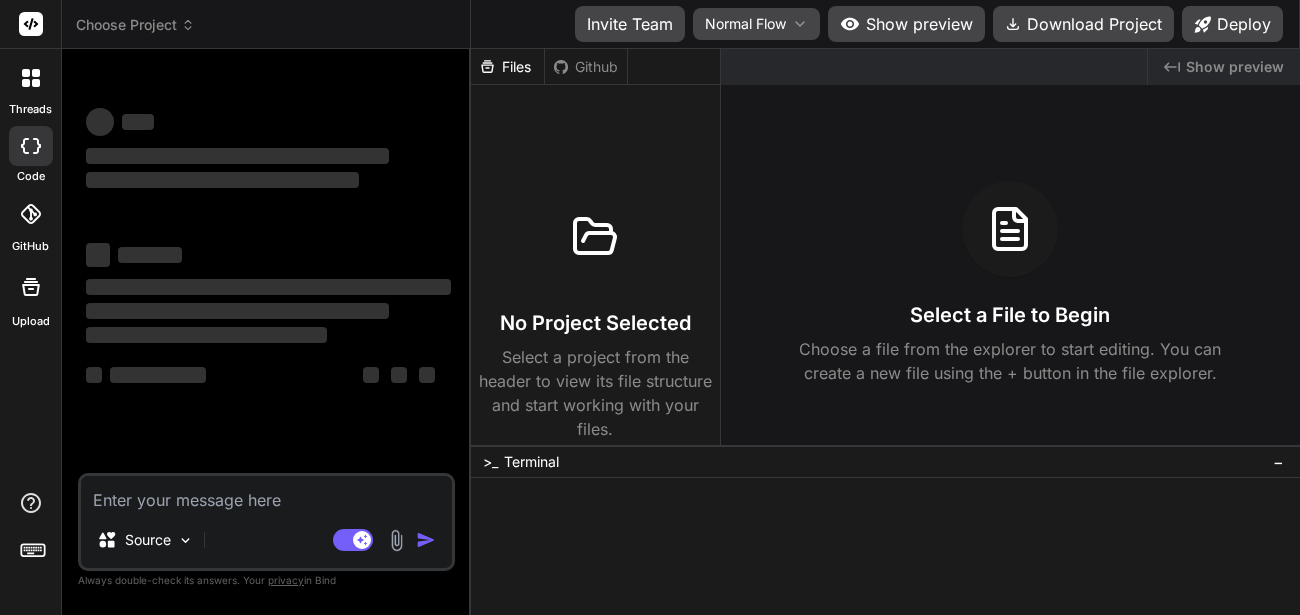 scroll, scrollTop: 0, scrollLeft: 0, axis: both 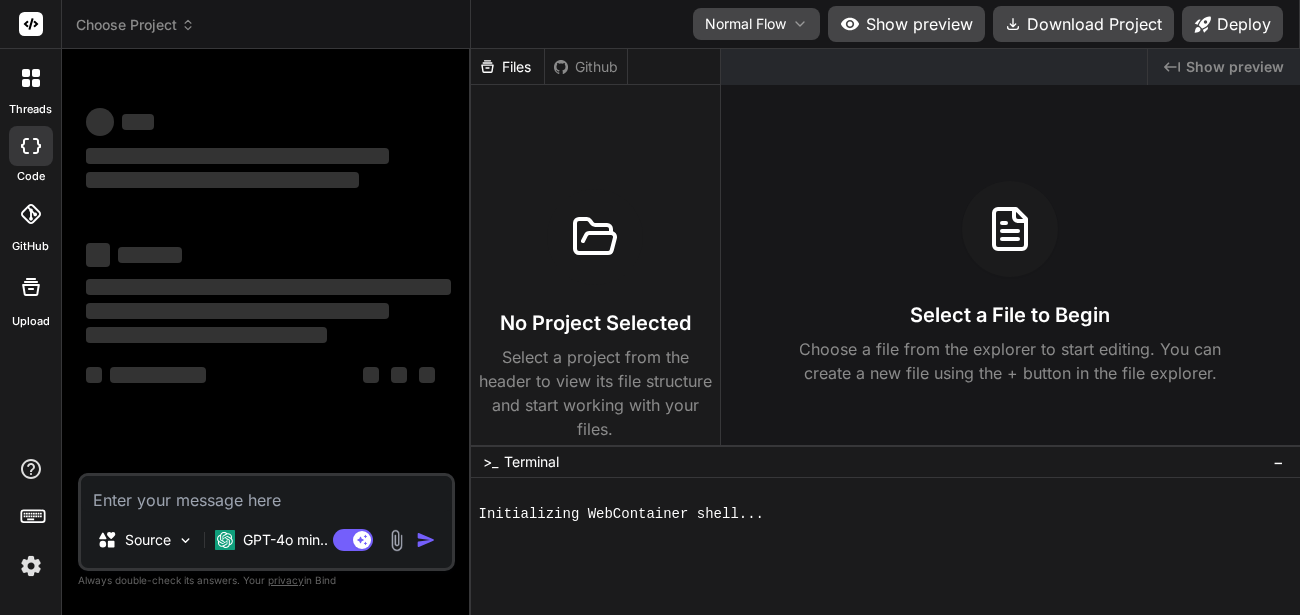 click on "Normal Flow     Show preview Download Project Deploy" at bounding box center [885, 24] 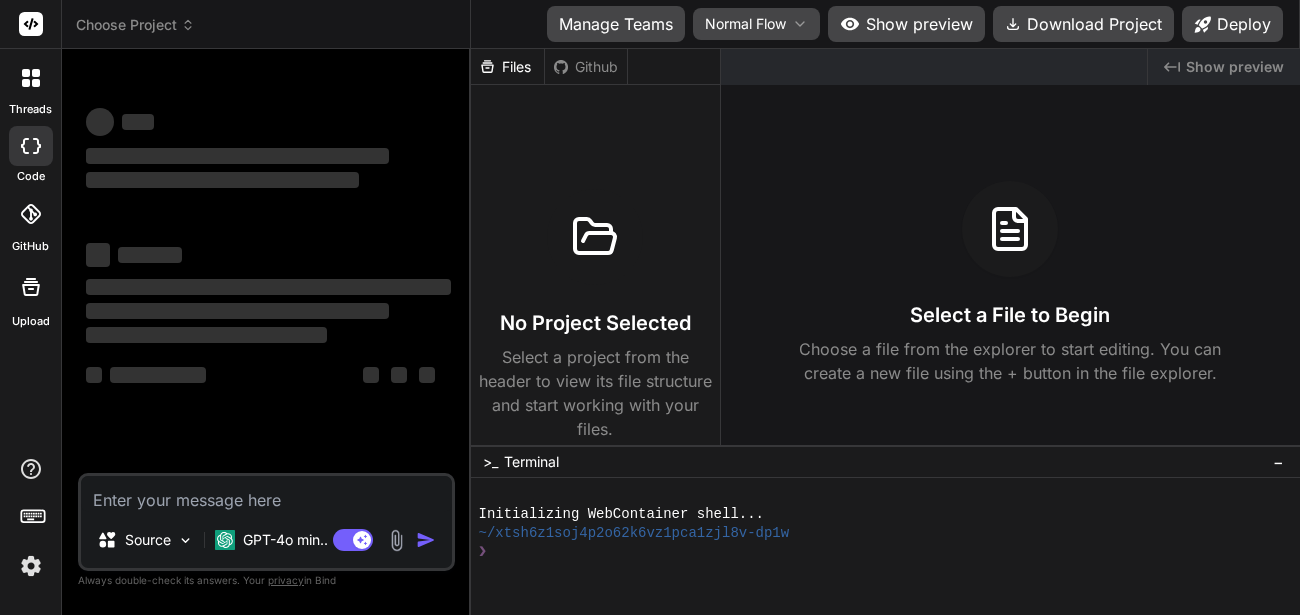type on "x" 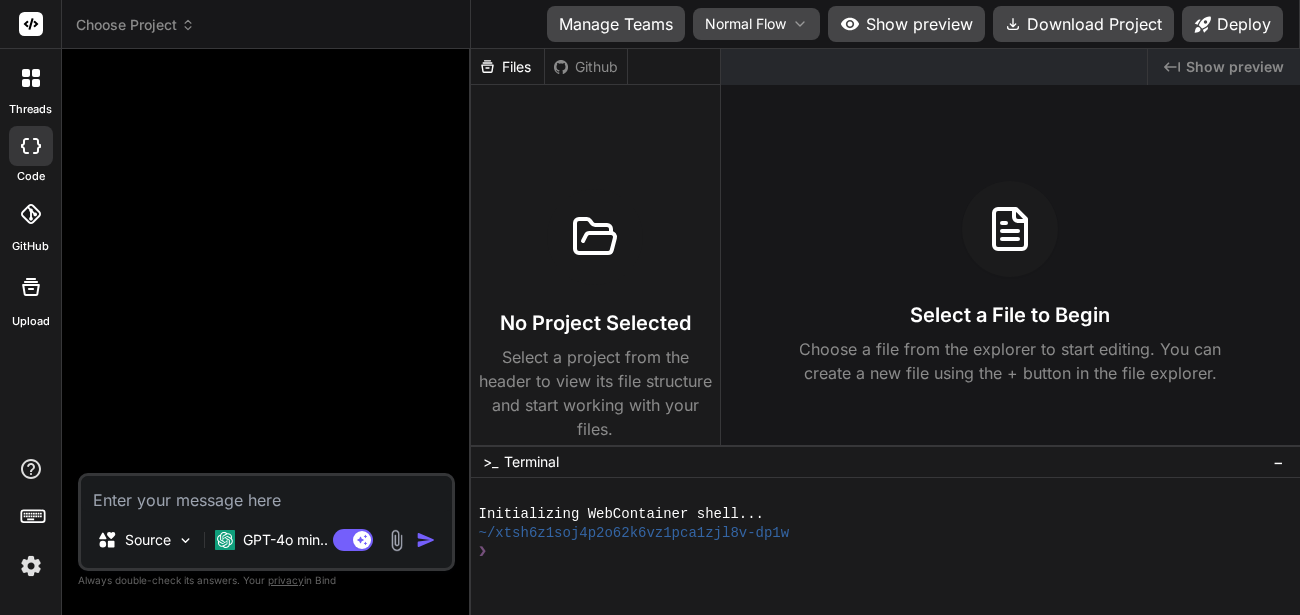 click on "Manage Teams Normal Flow     Show preview Download Project Deploy" at bounding box center (885, 24) 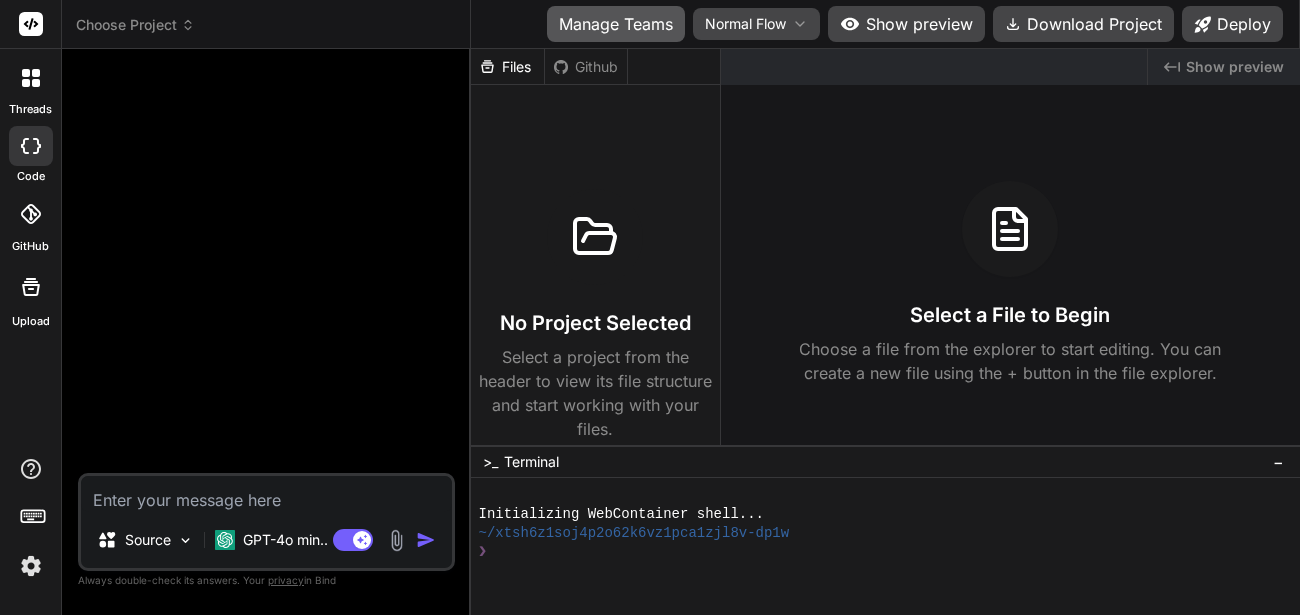 click on "Manage Teams" at bounding box center [616, 24] 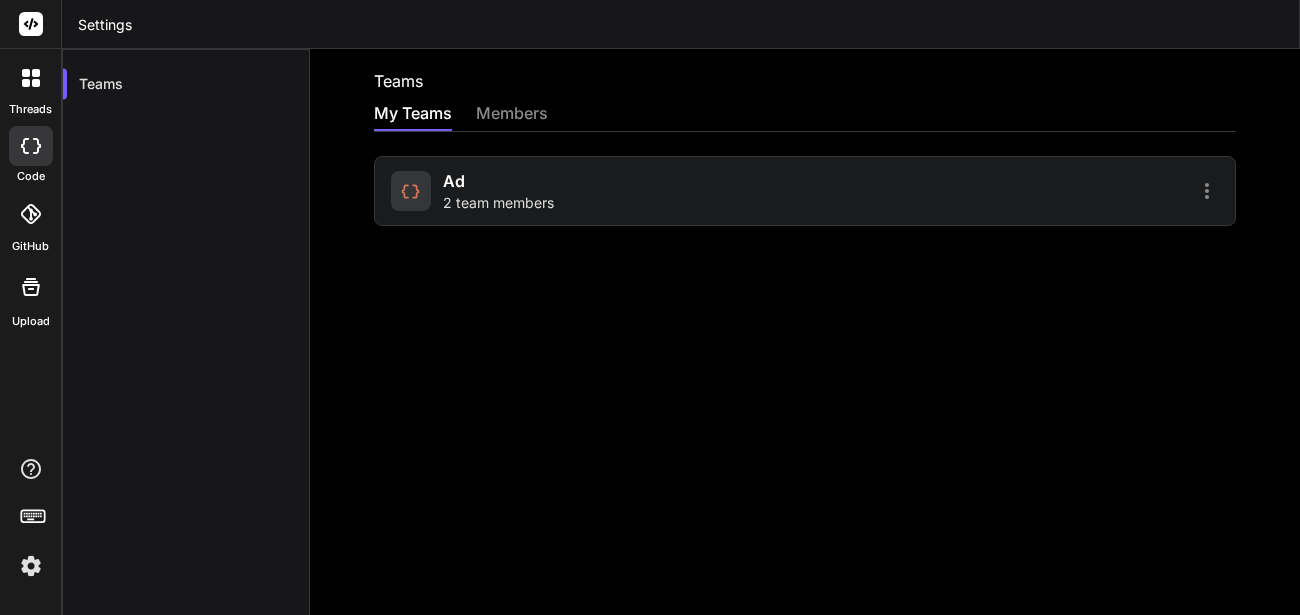 click at bounding box center (411, 191) 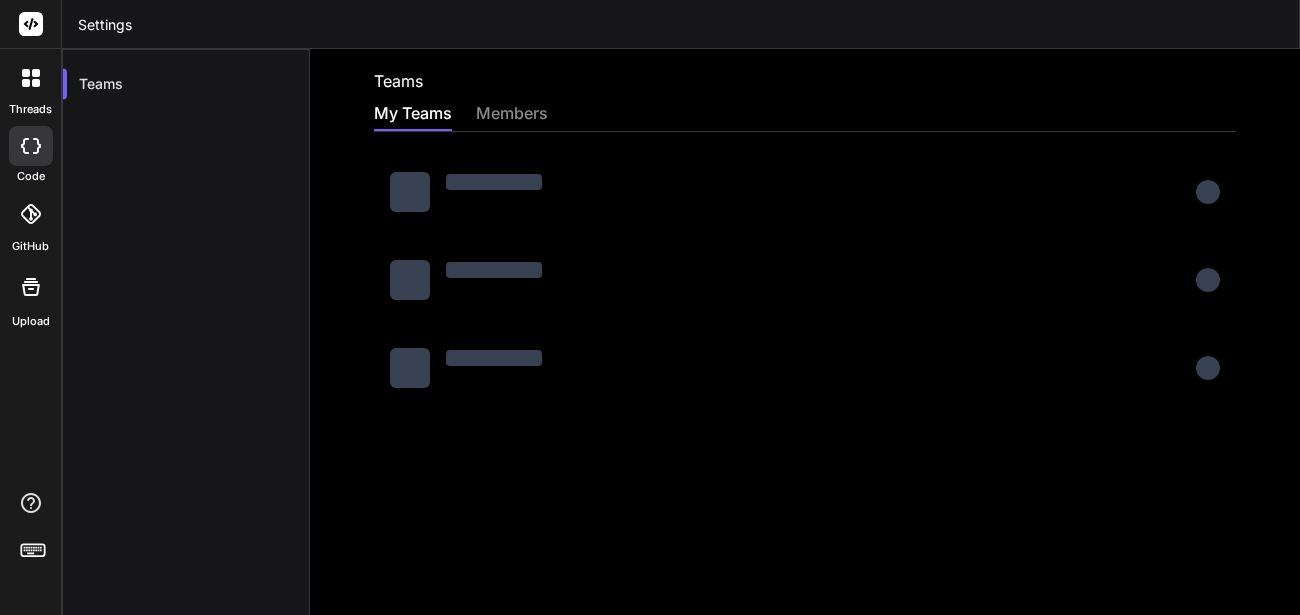scroll, scrollTop: 0, scrollLeft: 0, axis: both 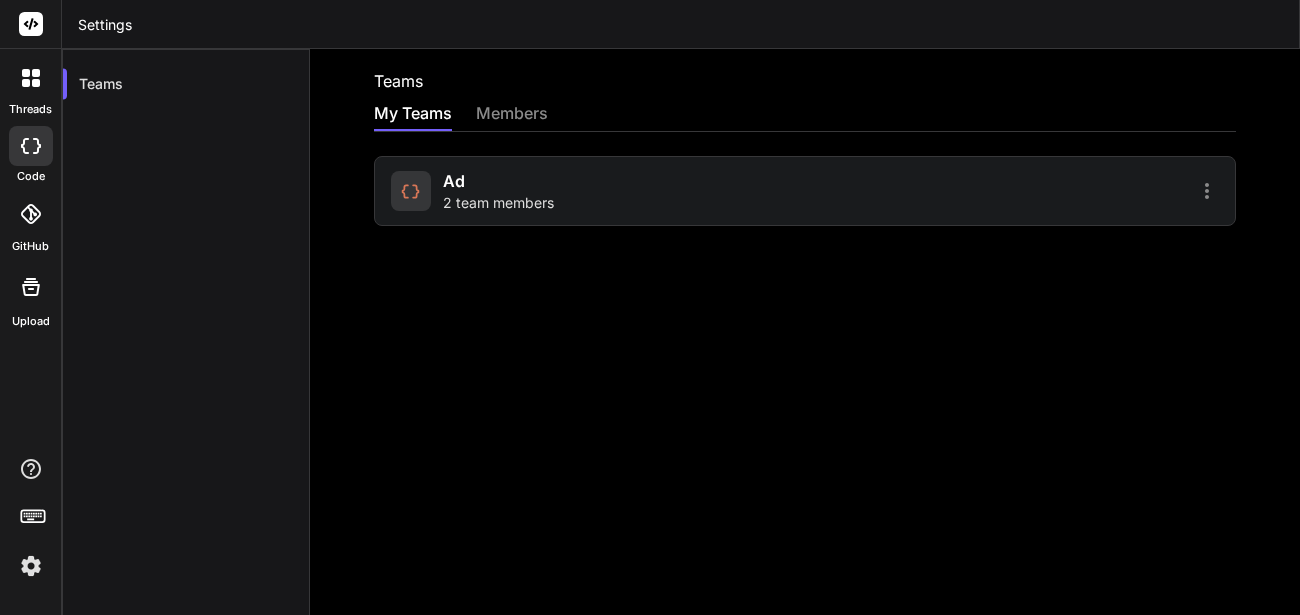 click 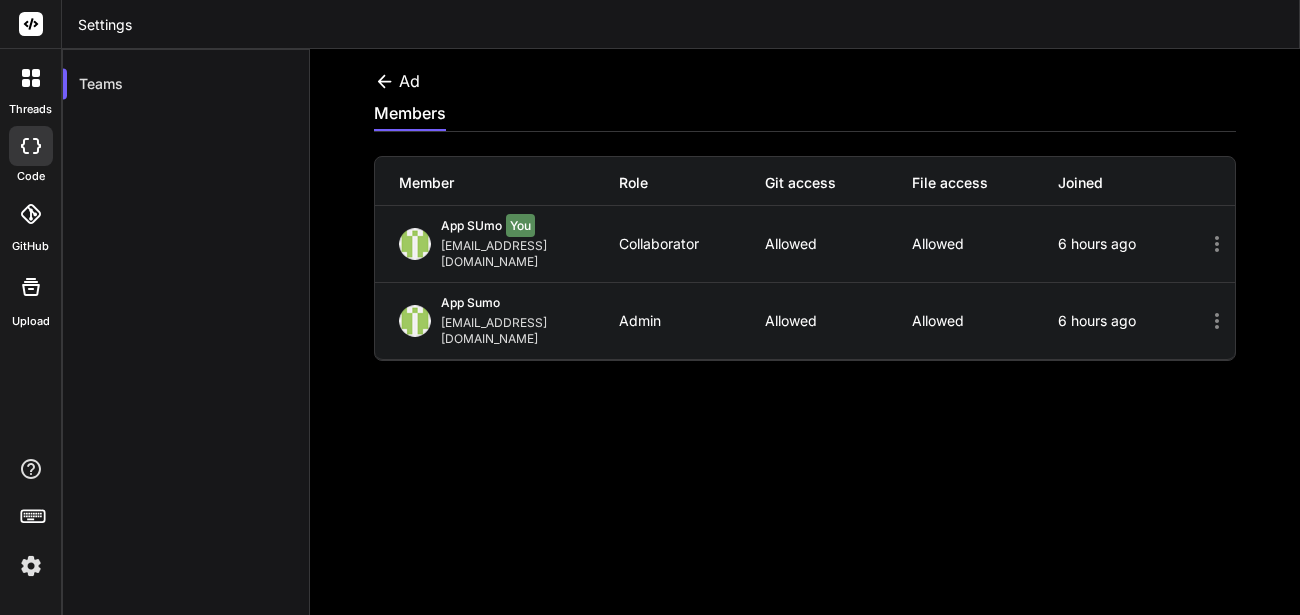 click 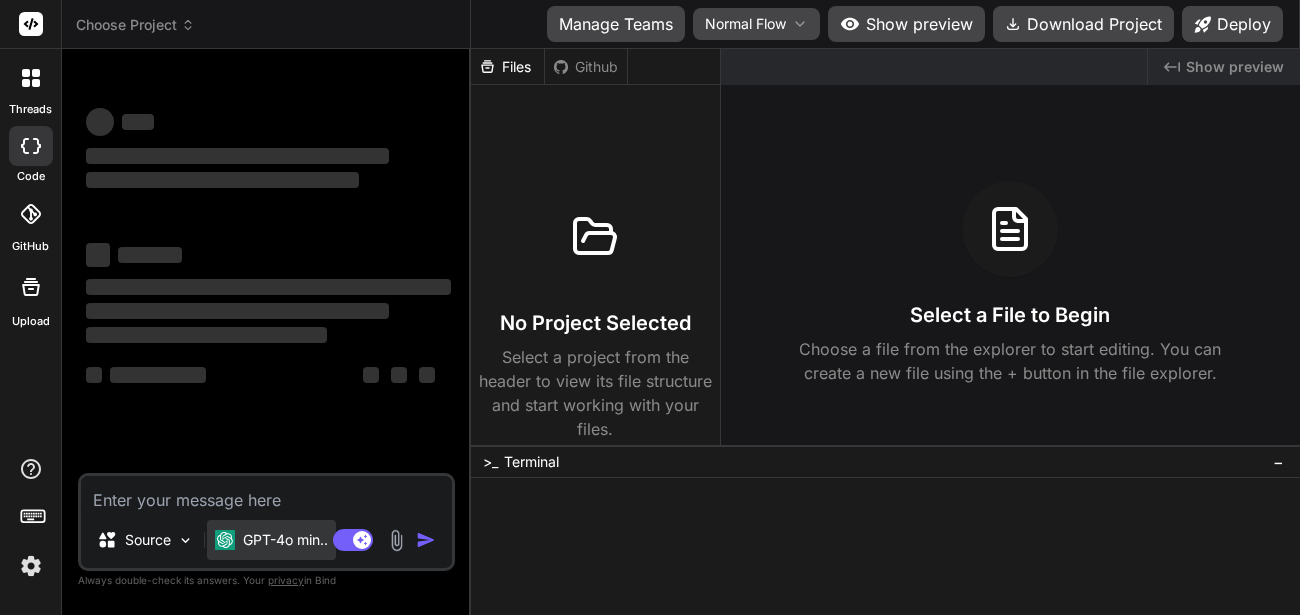 click on "GPT-4o min.." at bounding box center [285, 540] 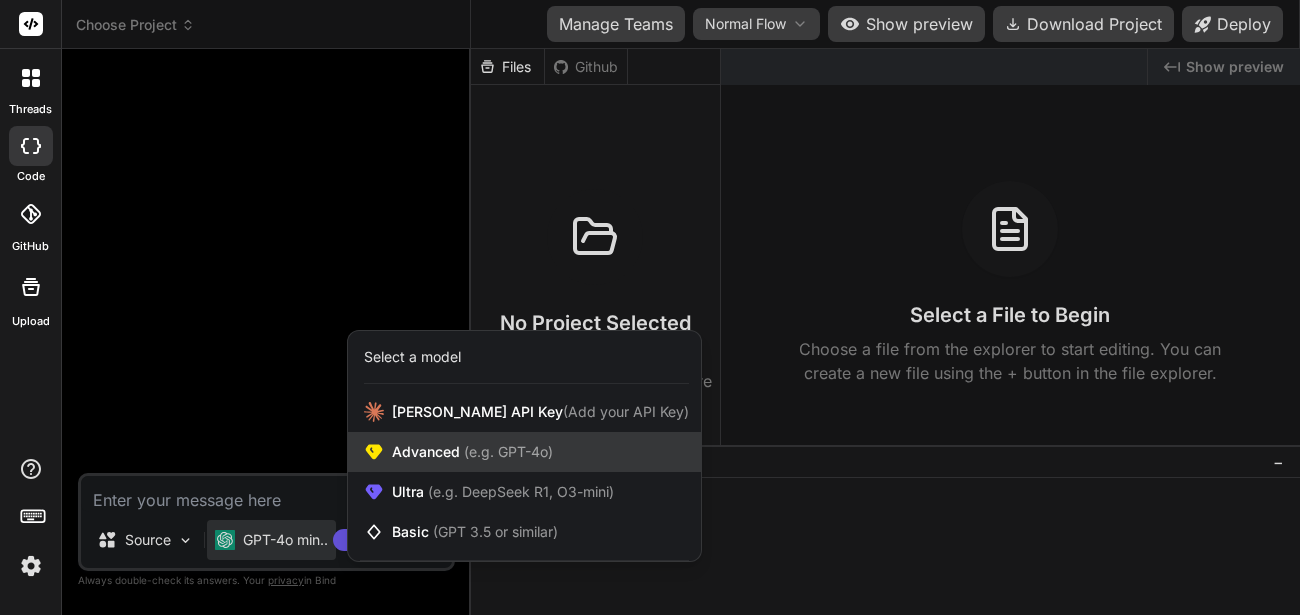 click on "Advanced     (e.g. GPT-4o)" at bounding box center [472, 452] 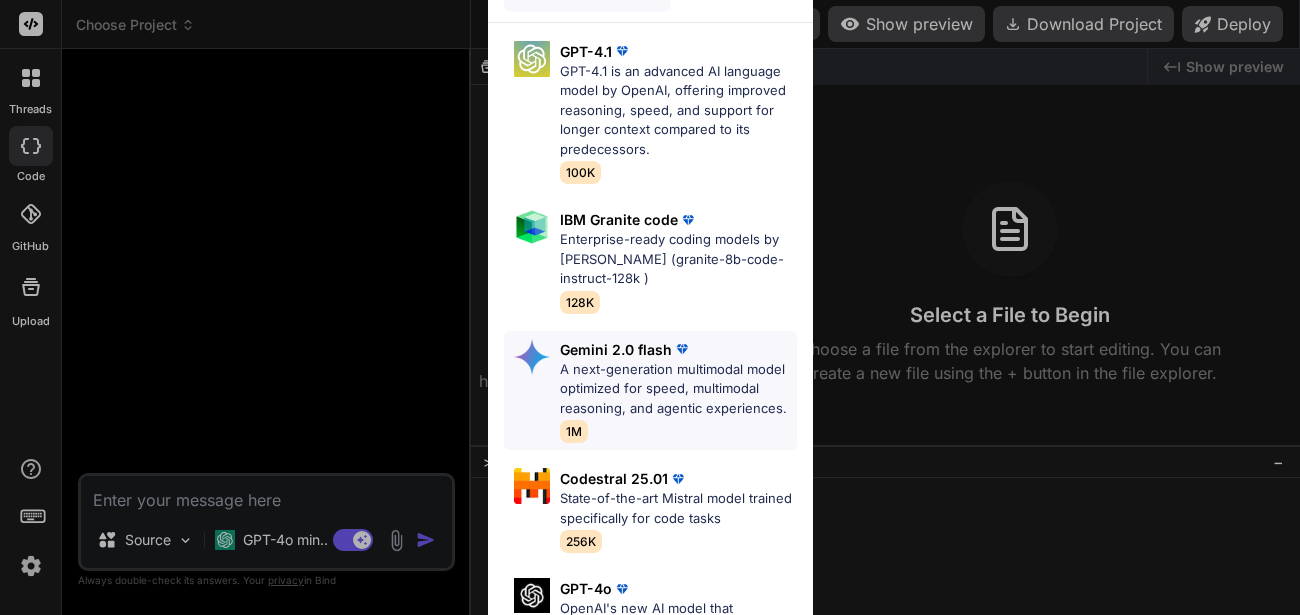 scroll, scrollTop: 215, scrollLeft: 0, axis: vertical 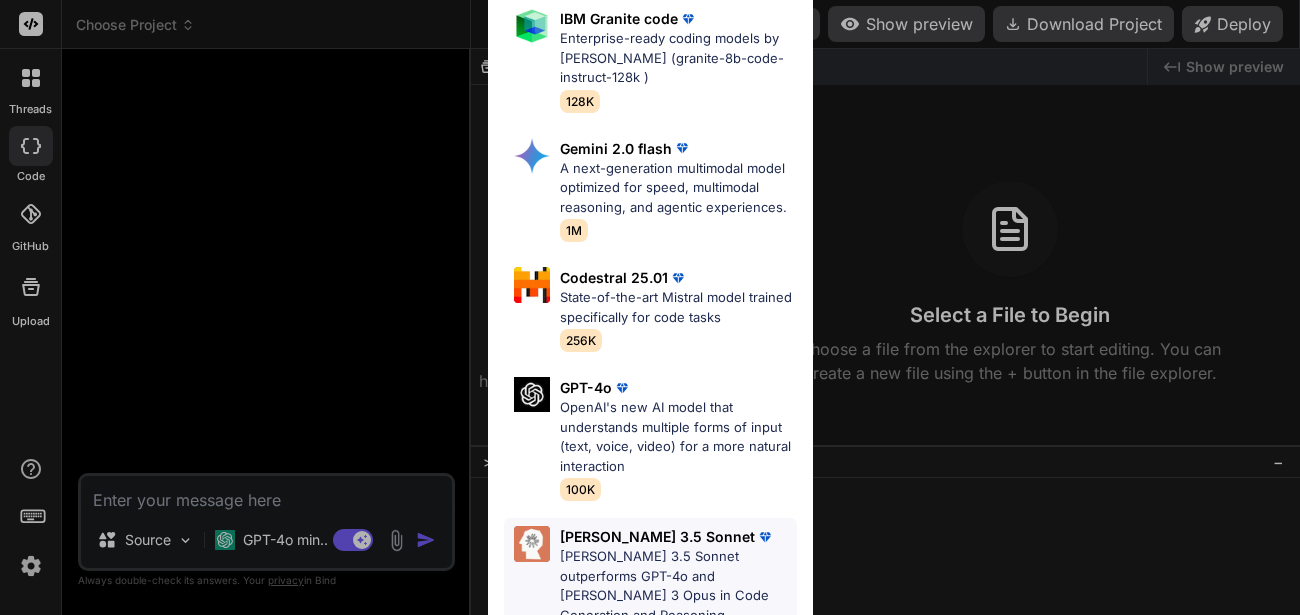 click on "[PERSON_NAME] 3.5 Sonnet" at bounding box center [657, 536] 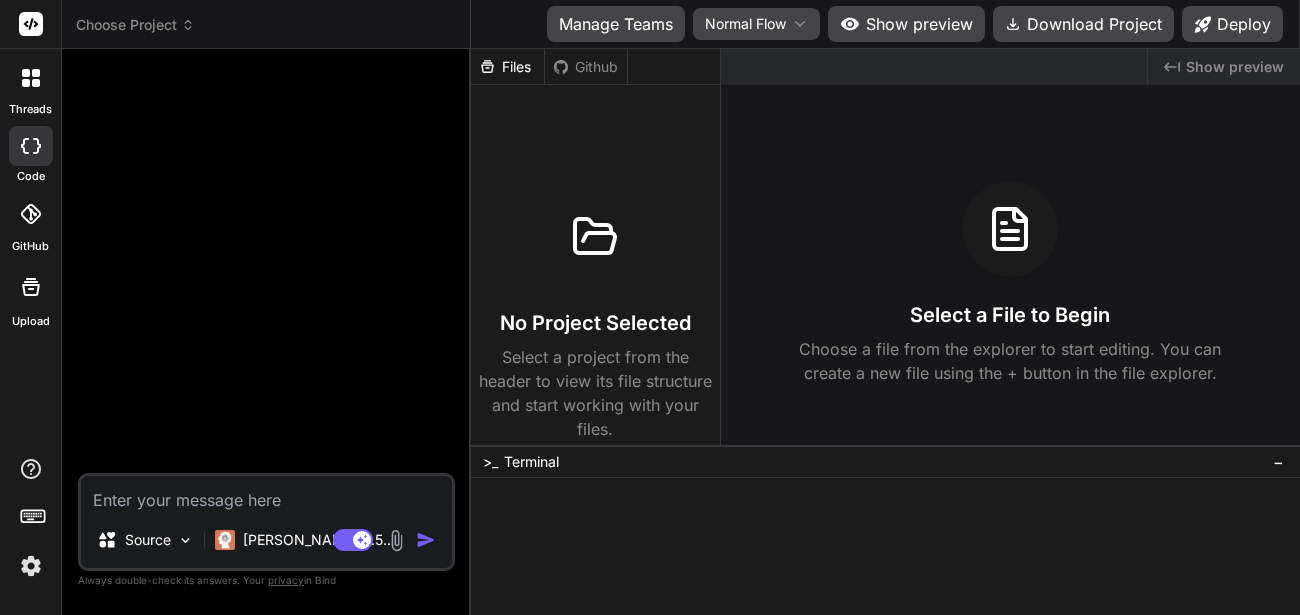 click at bounding box center (396, 540) 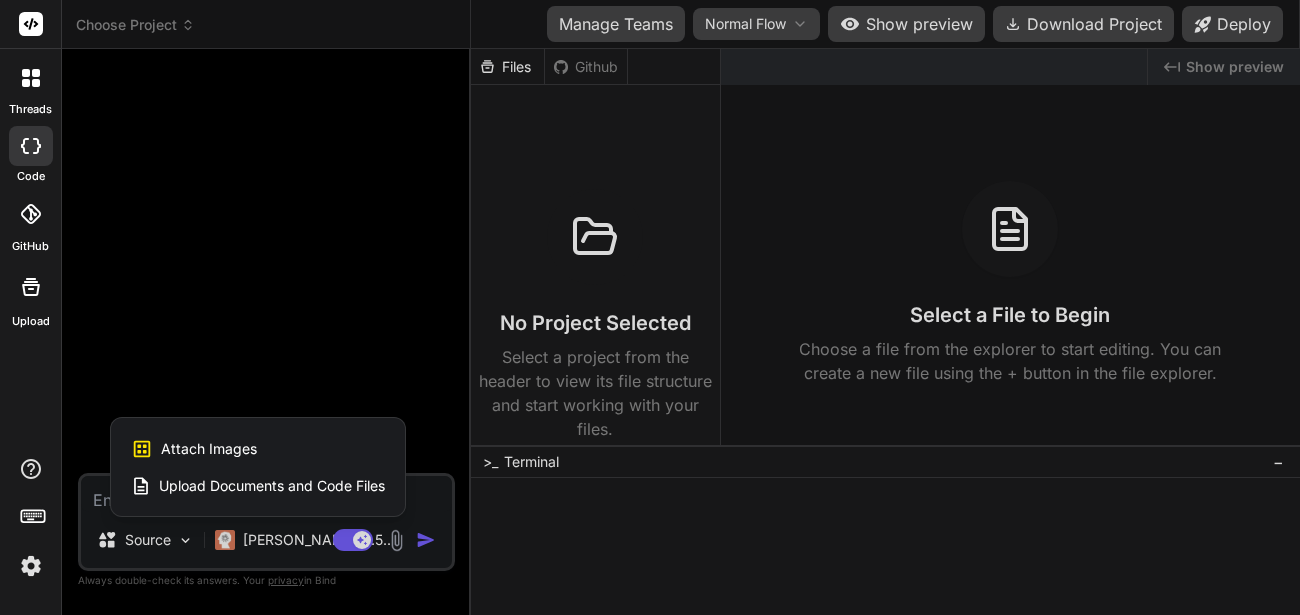 click on "Upload Documents and Code Files" at bounding box center [258, 486] 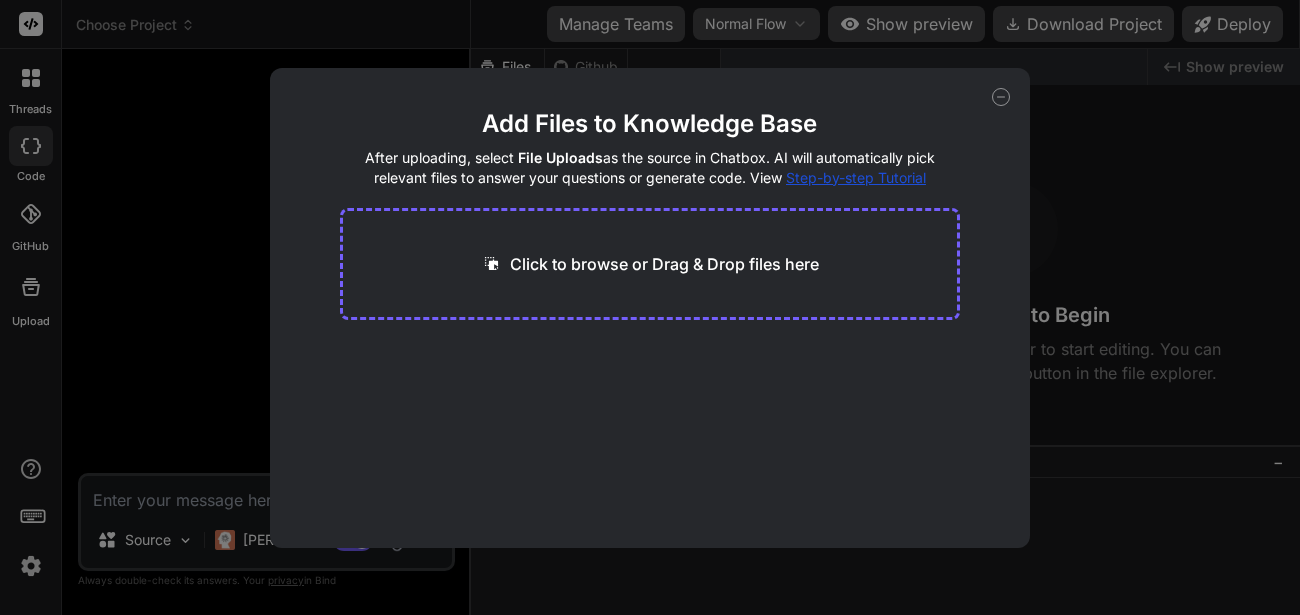 click on "Click to browse or Drag & Drop files here" at bounding box center (650, 264) 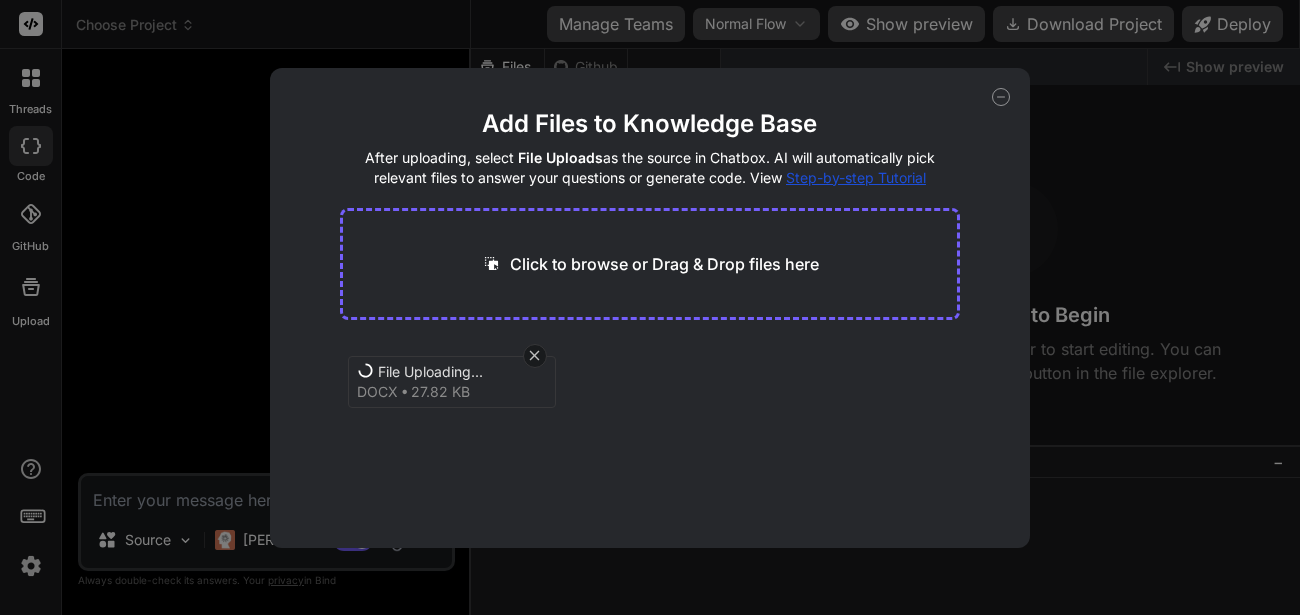 click 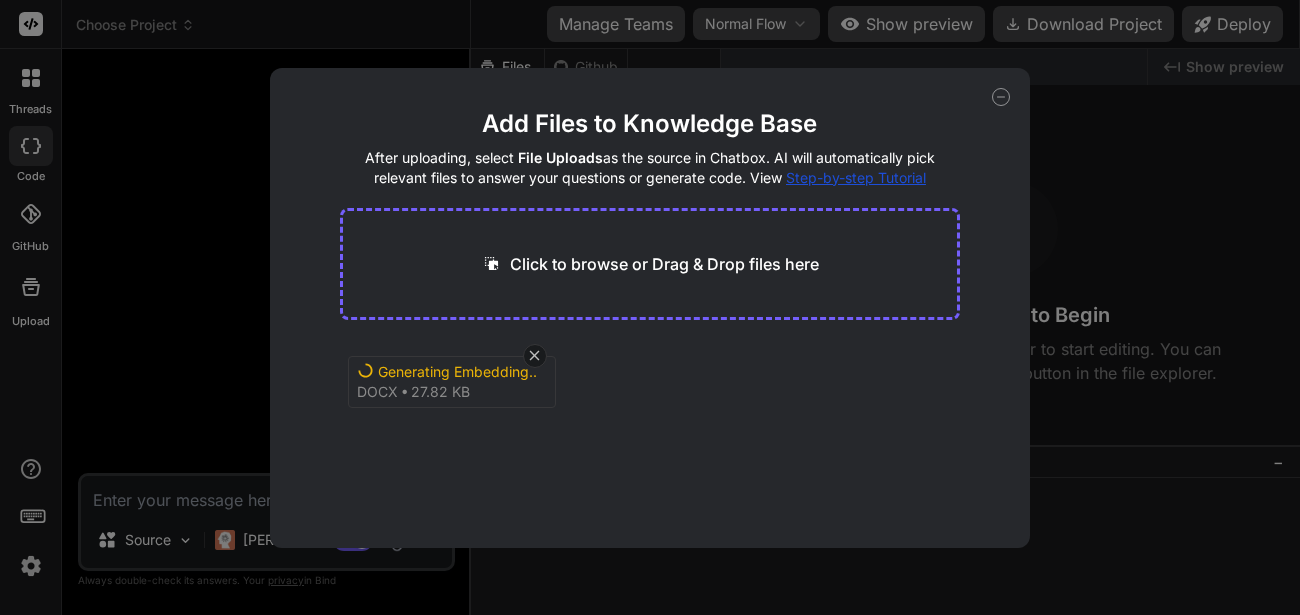 click 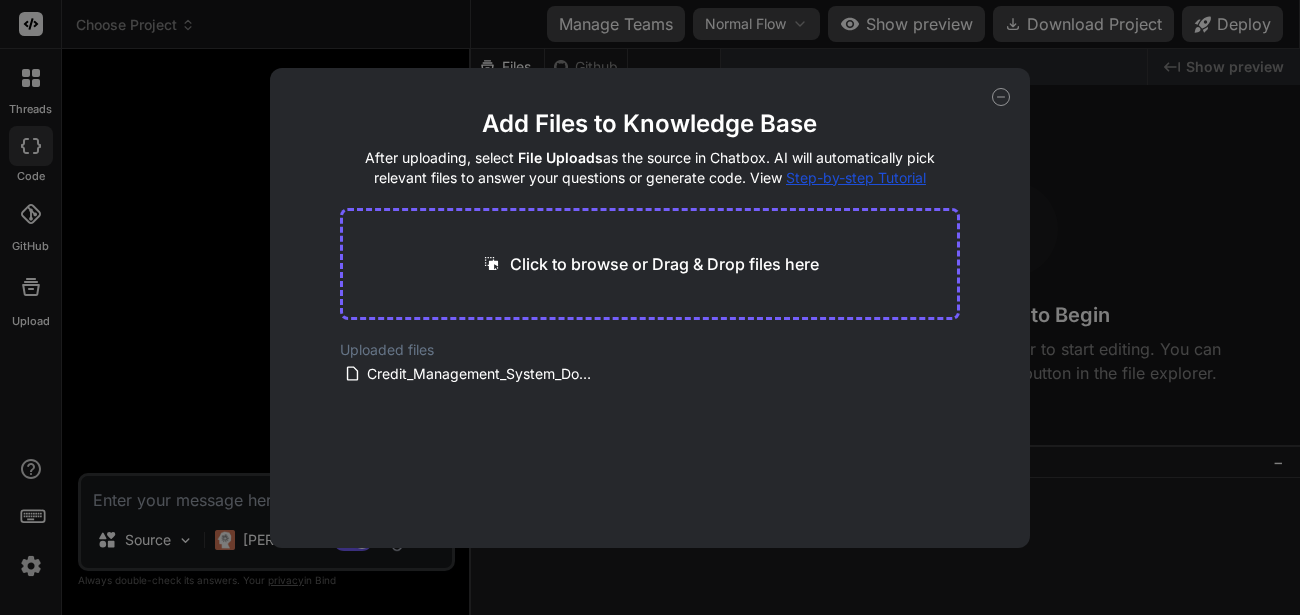 click 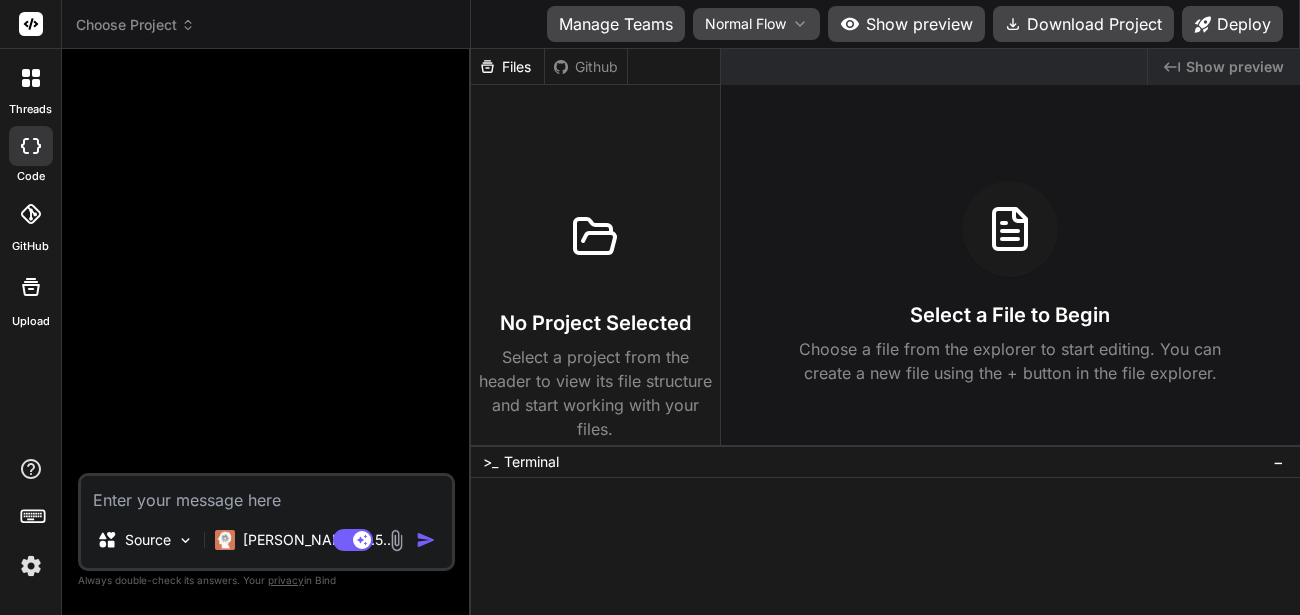 click at bounding box center [396, 540] 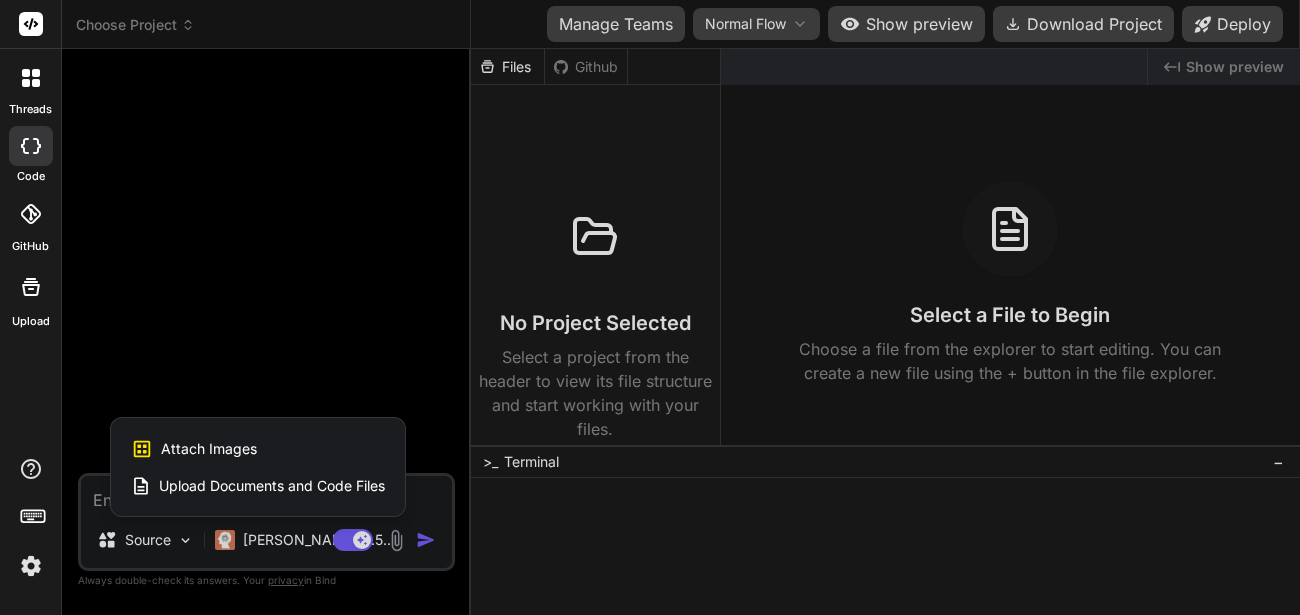 click on "Attach Images Image attachments are only supported in [PERSON_NAME] and Gemini models." at bounding box center [258, 449] 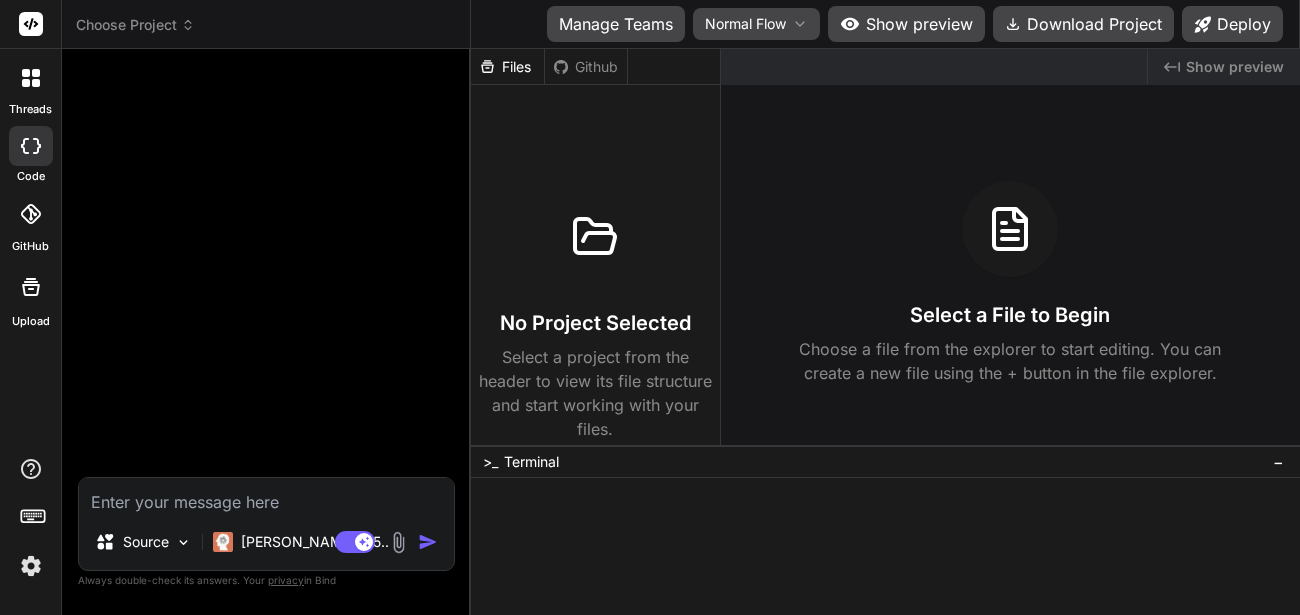 type on "C:\fakepath\Sample-png-image-5mb.png" 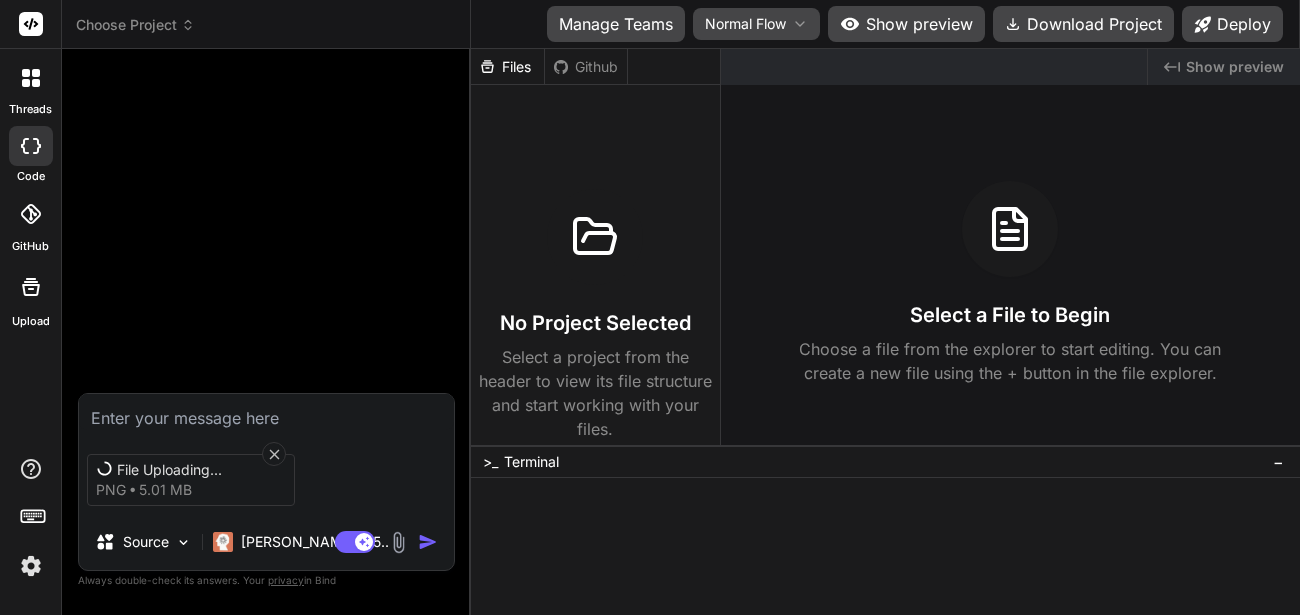 click 